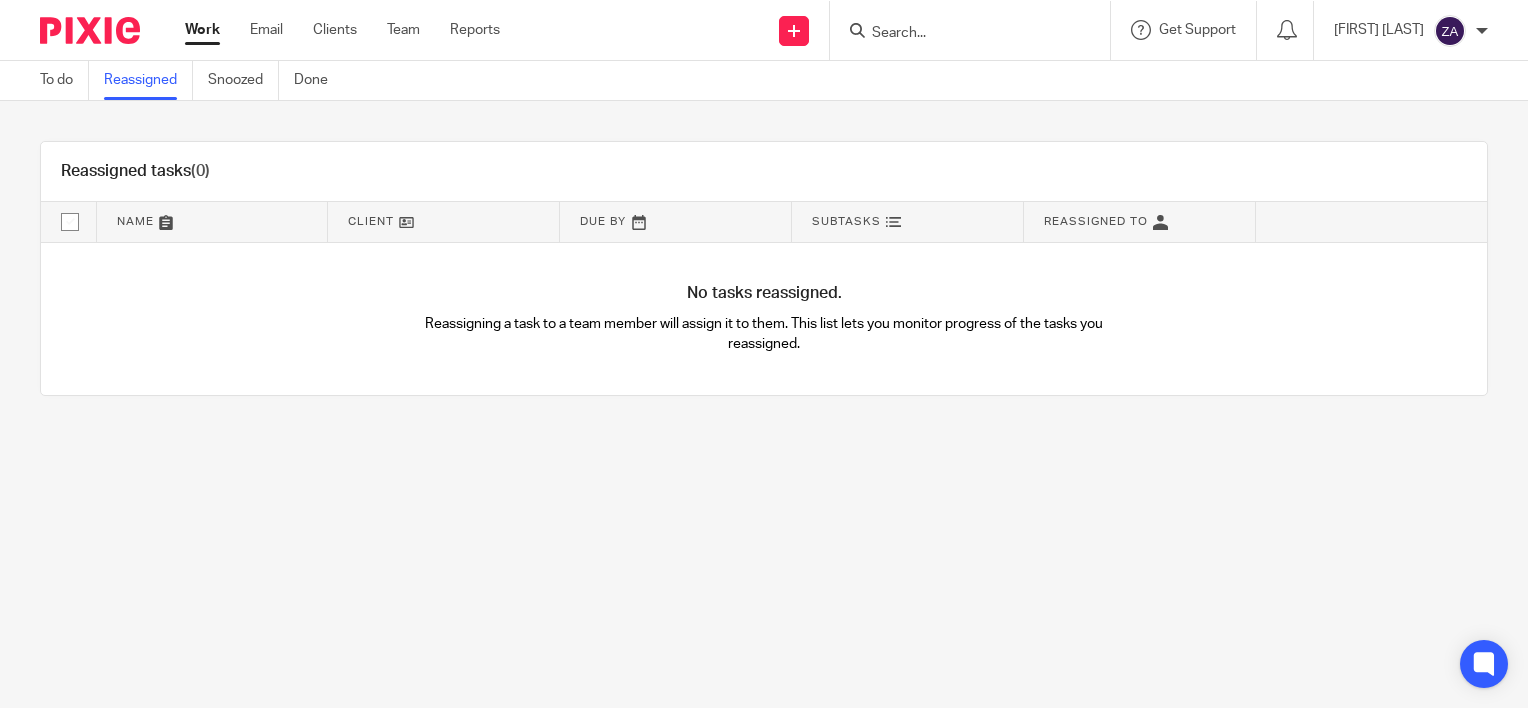 scroll, scrollTop: 0, scrollLeft: 0, axis: both 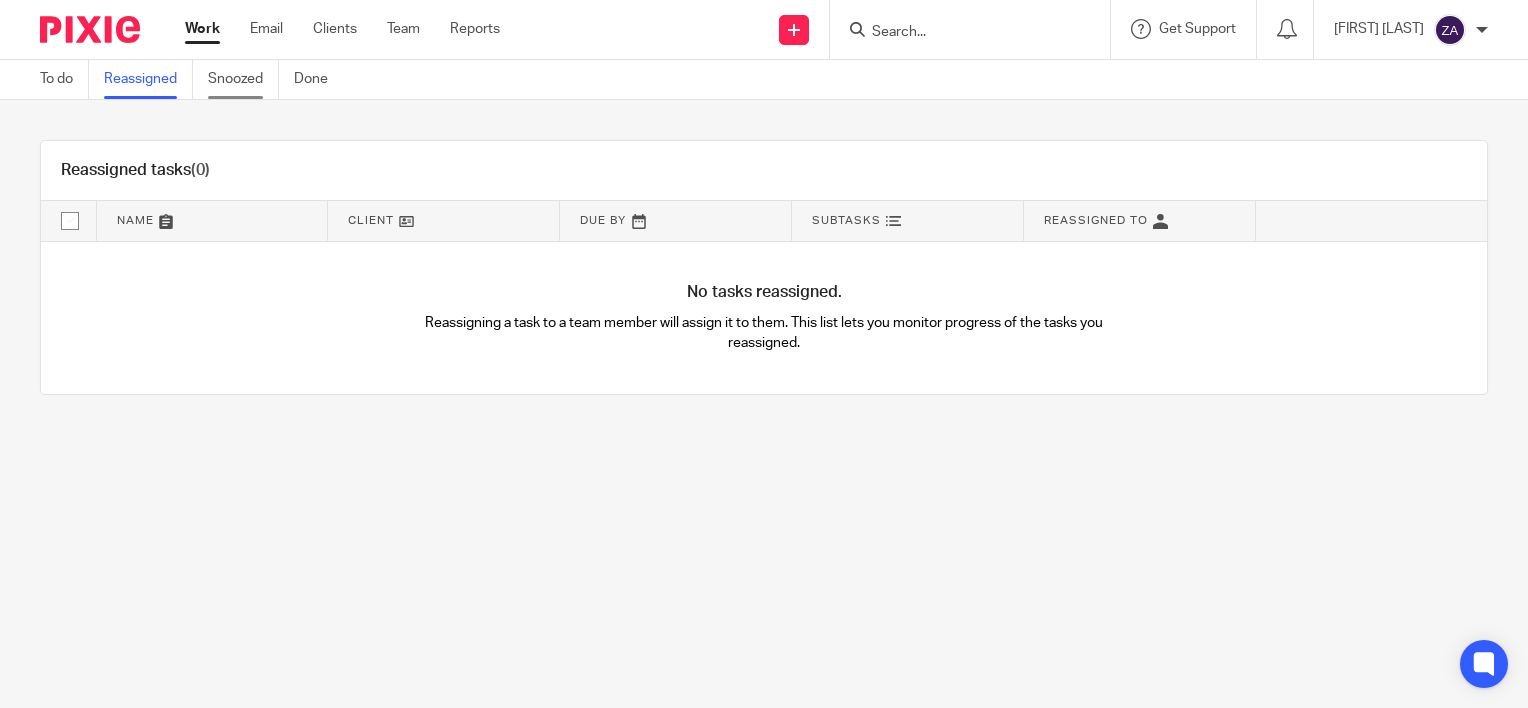 click on "Snoozed" at bounding box center (243, 79) 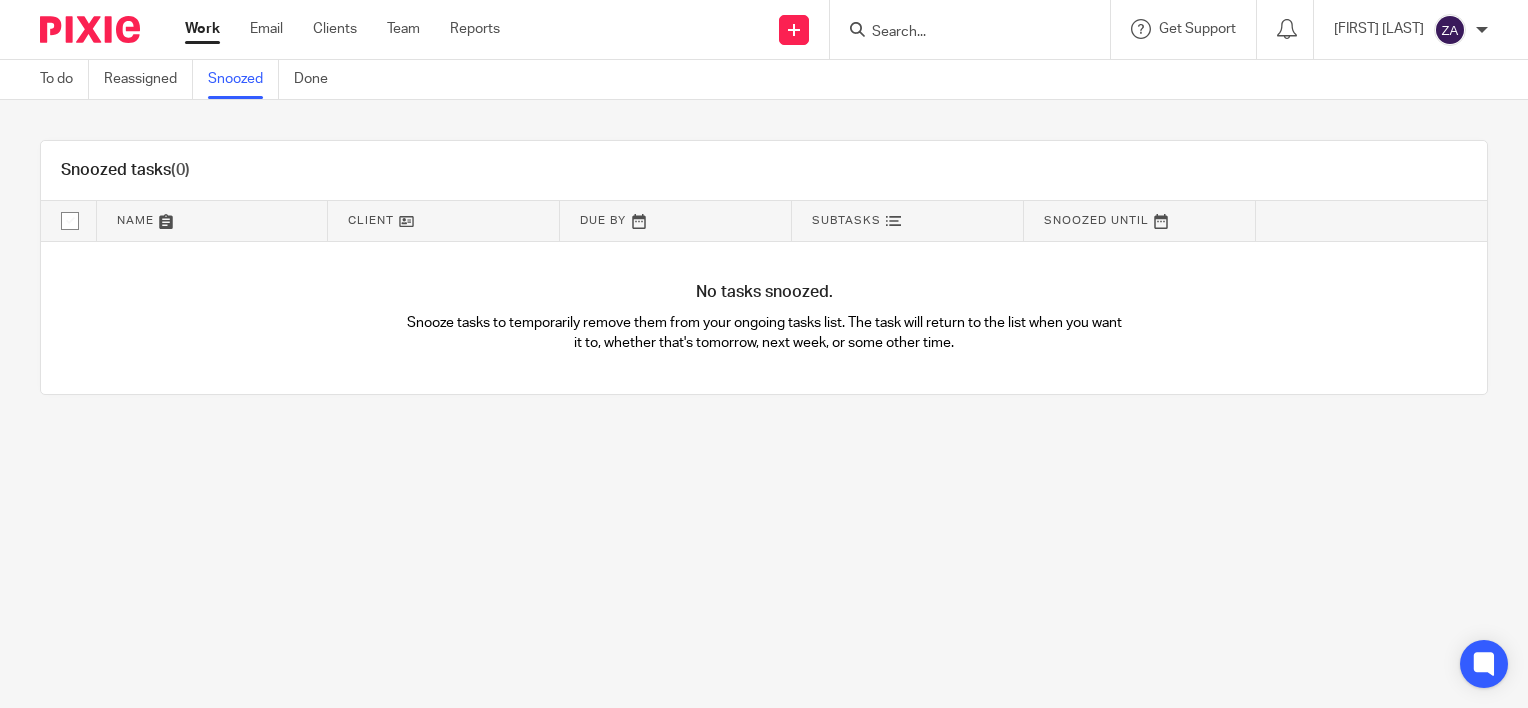 scroll, scrollTop: 0, scrollLeft: 0, axis: both 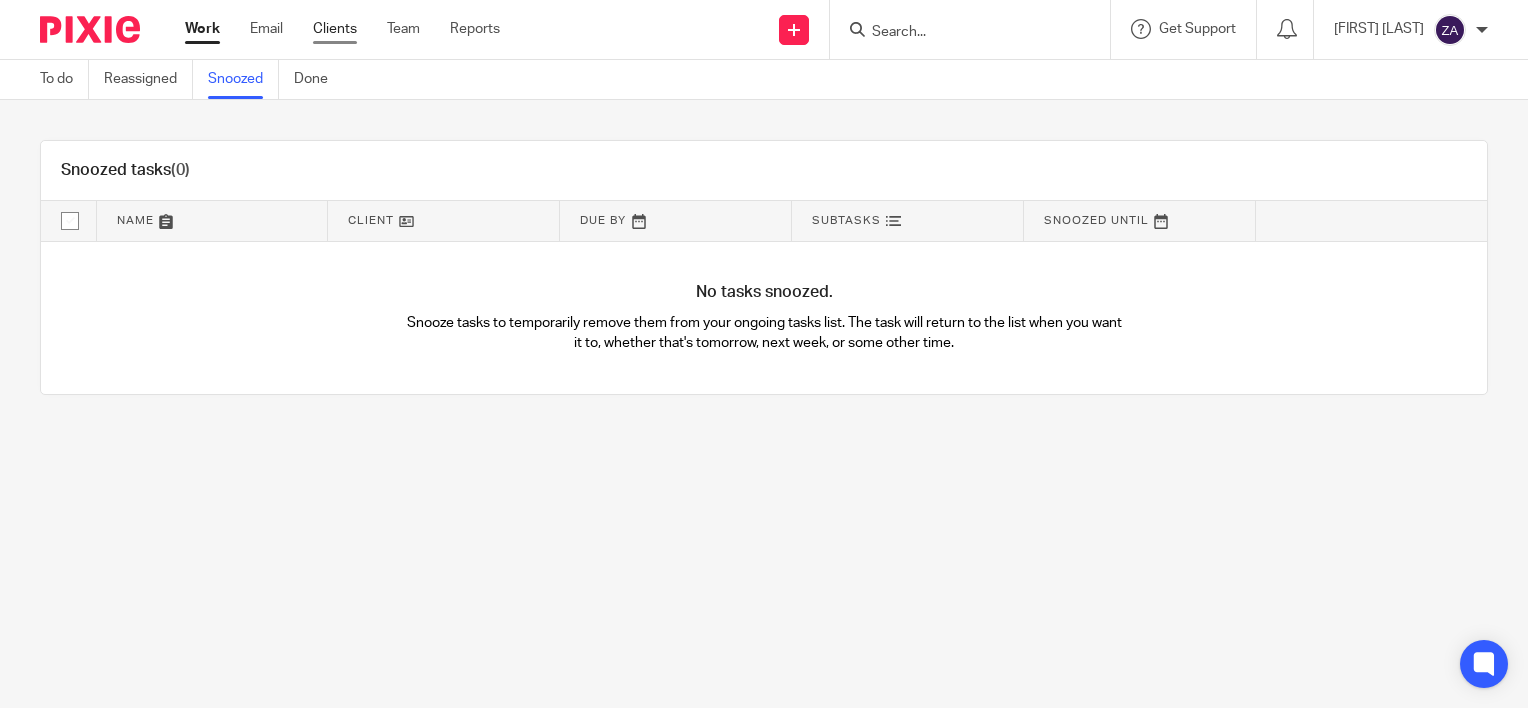 click on "Clients" at bounding box center [335, 29] 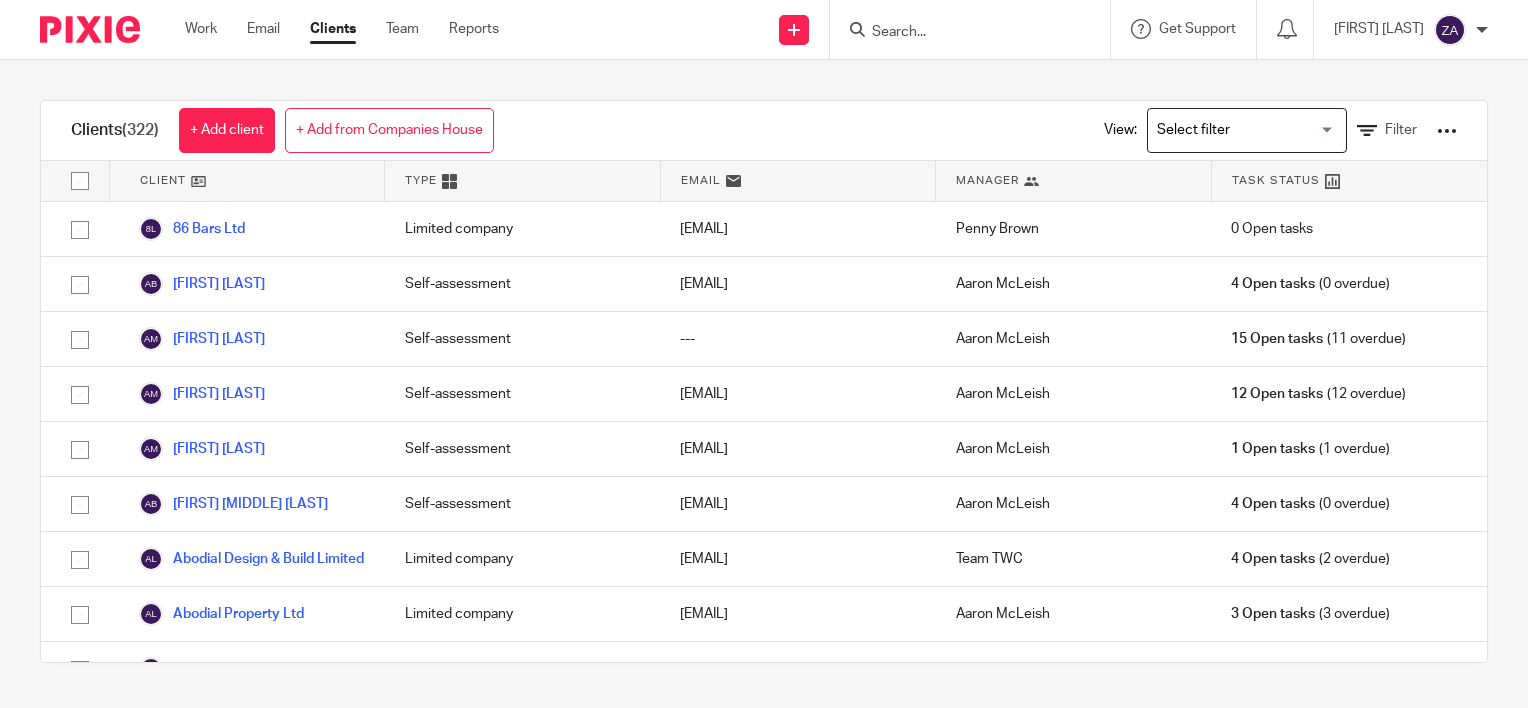 scroll, scrollTop: 0, scrollLeft: 0, axis: both 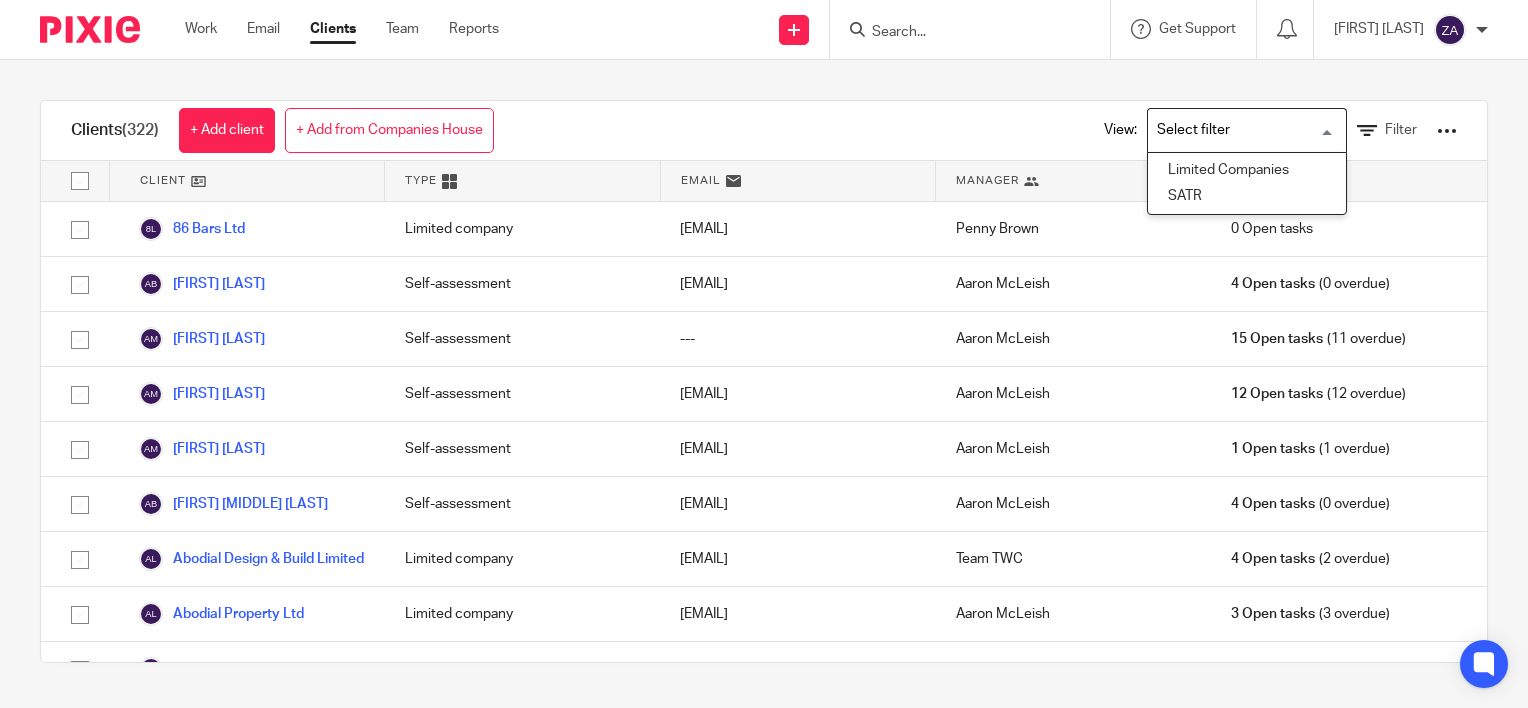 click at bounding box center (1242, 130) 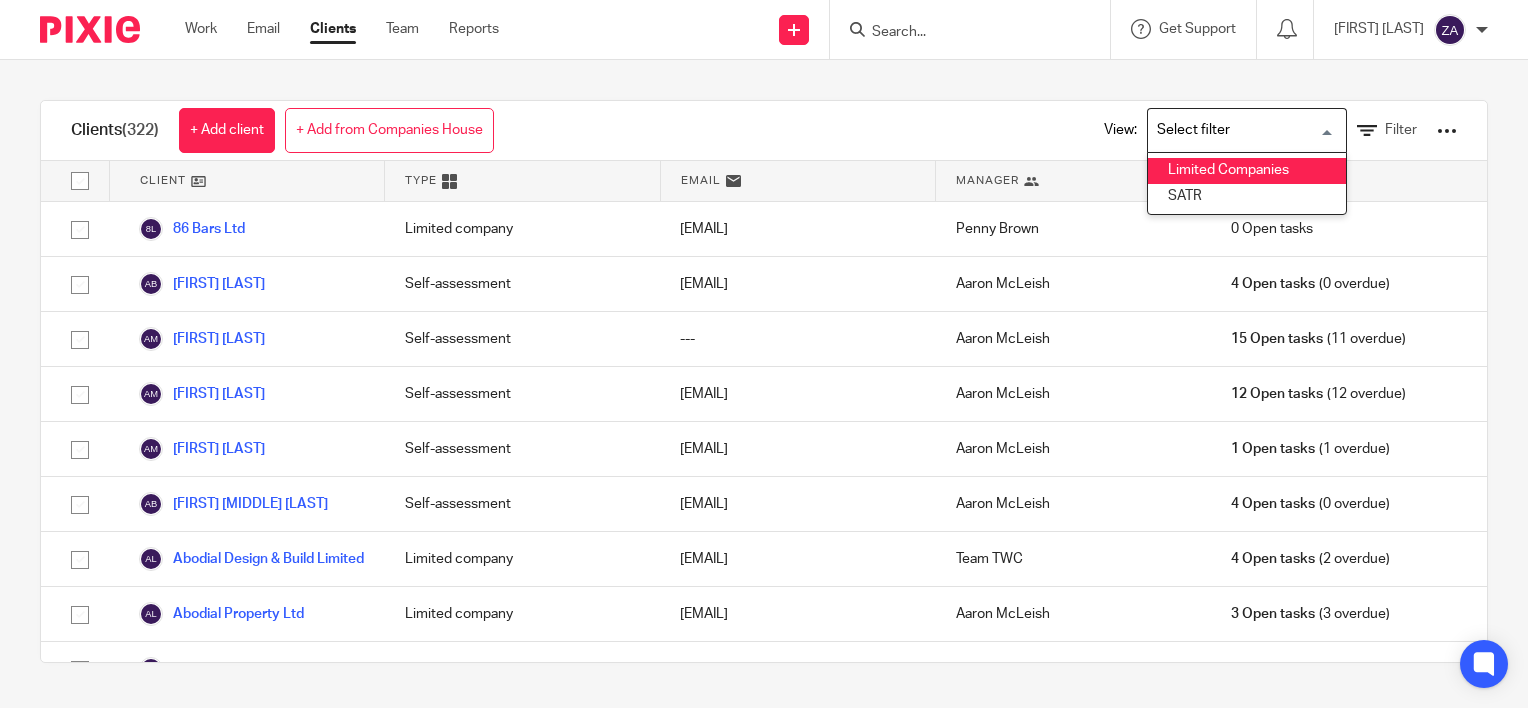 click on "Limited Companies" at bounding box center (1247, 171) 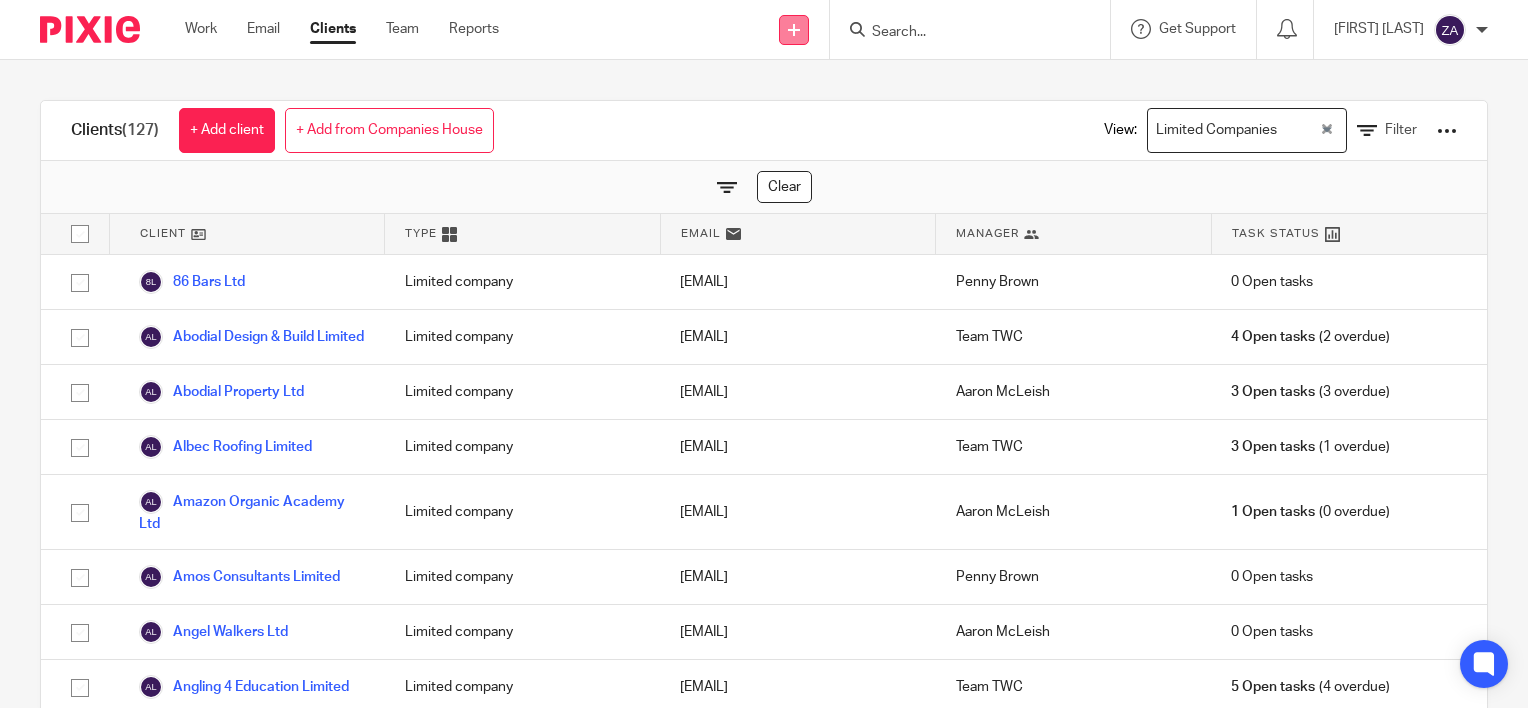 click at bounding box center [794, 30] 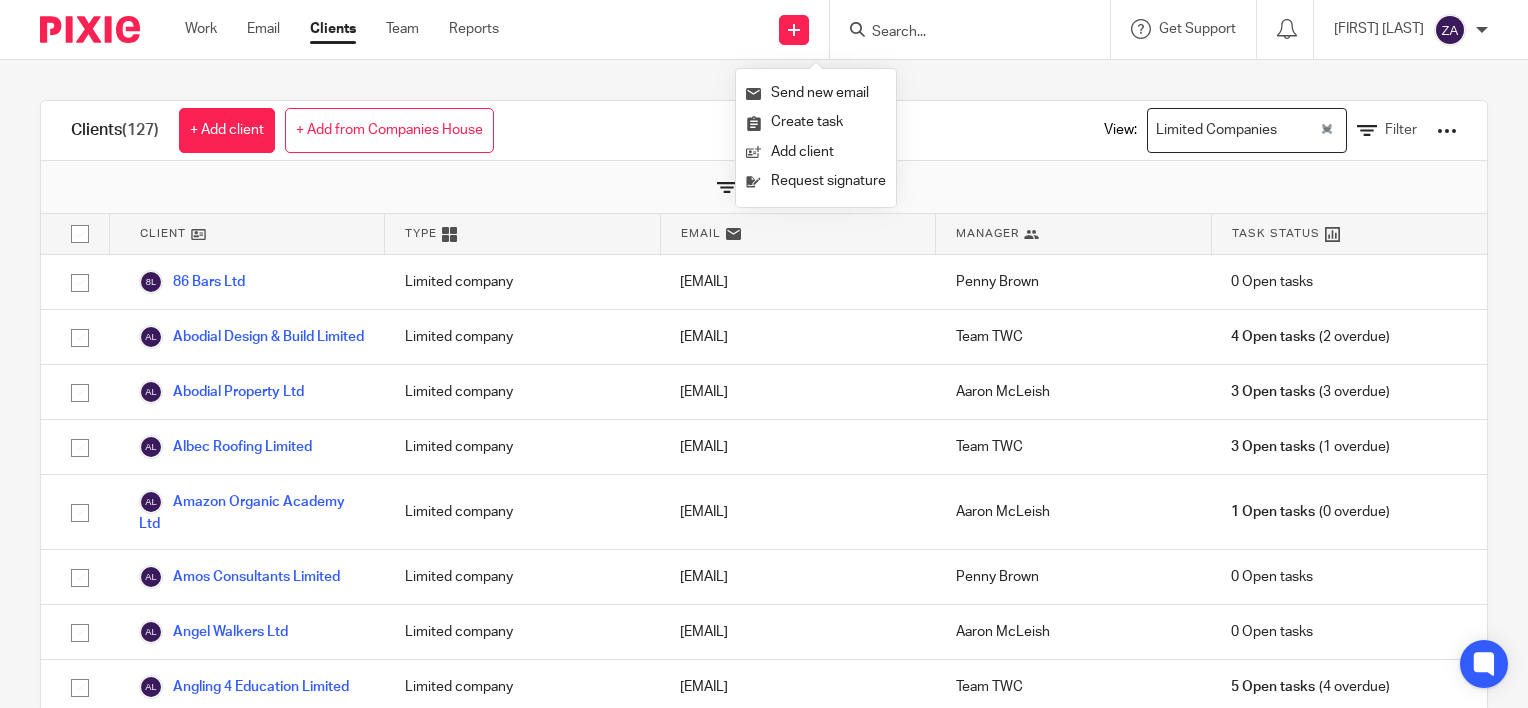click on "Clients
(127)
+ Add client
+ Add from Companies House
View:
Limited Companies
Loading...          Filter
Clear
Client         Type     Email     Manager       Task Status
86 Bars Ltd
Limited company
info@gunghobar.com
Penny Brown
0 Open tasks
Abodial Design & Build Limited
Limited company
frank@ffinnplumbing.co.uk
Team TWC
4 Open tasks
(2 overdue)
Abodial Property Ltd
Limited company
abodialprop@gmail.com
Aaron McLeish" at bounding box center (764, 384) 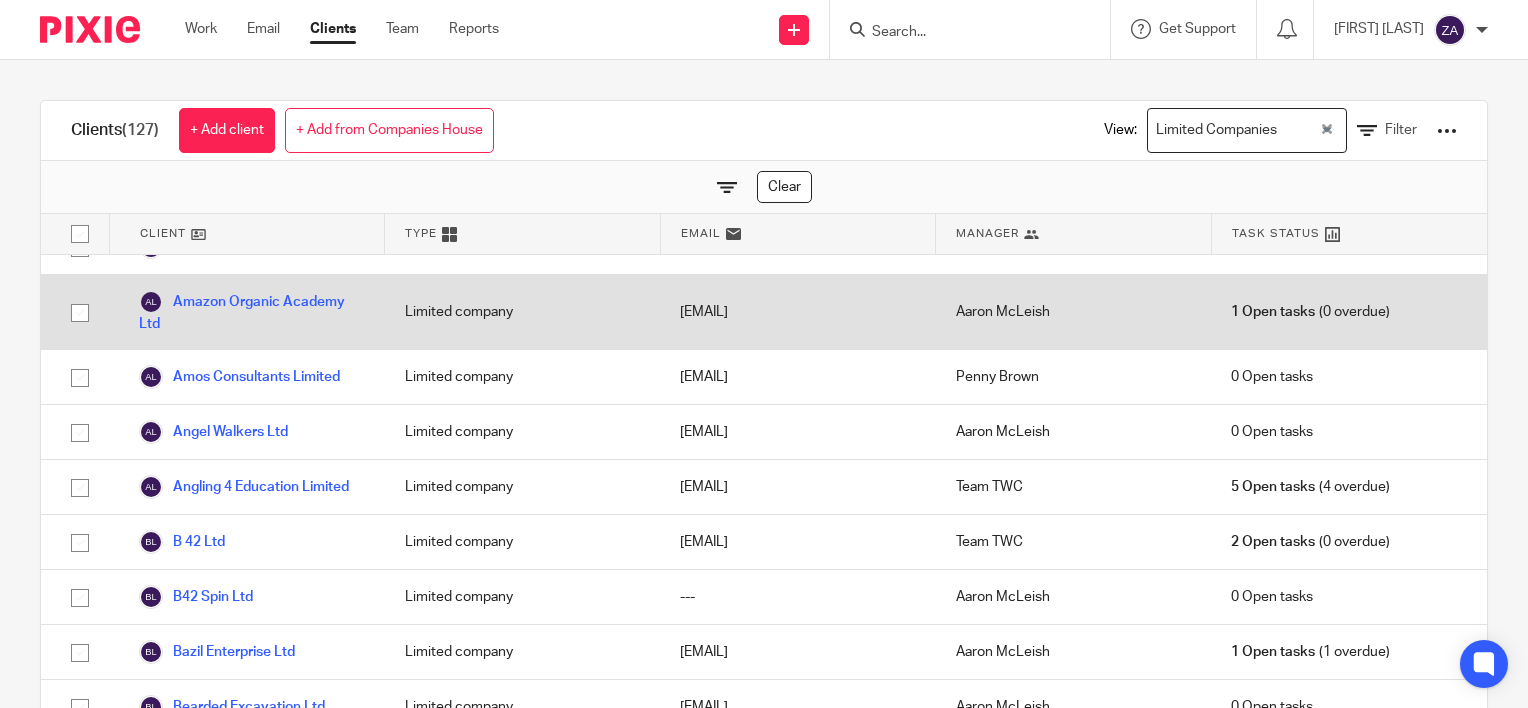 scroll, scrollTop: 0, scrollLeft: 0, axis: both 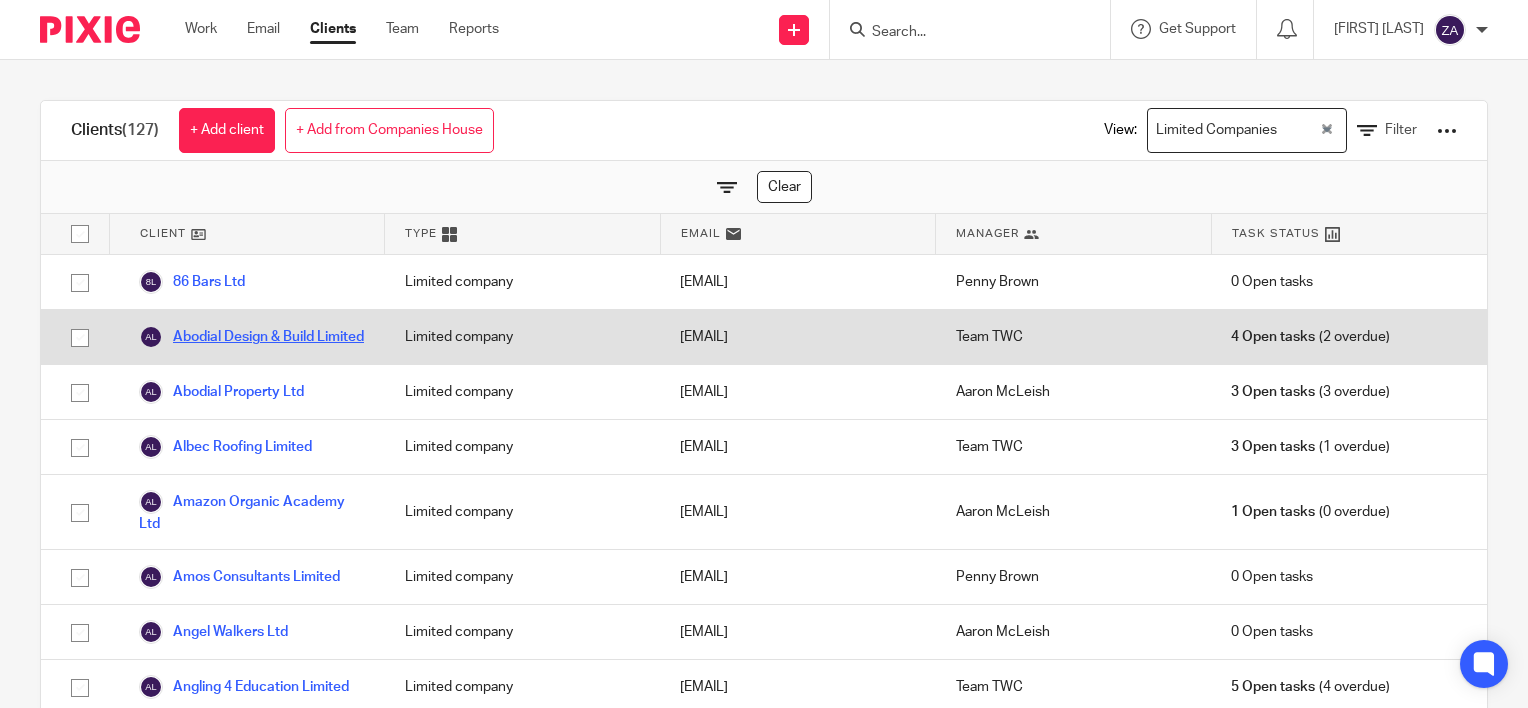 click on "Abodial Design & Build Limited" at bounding box center [251, 337] 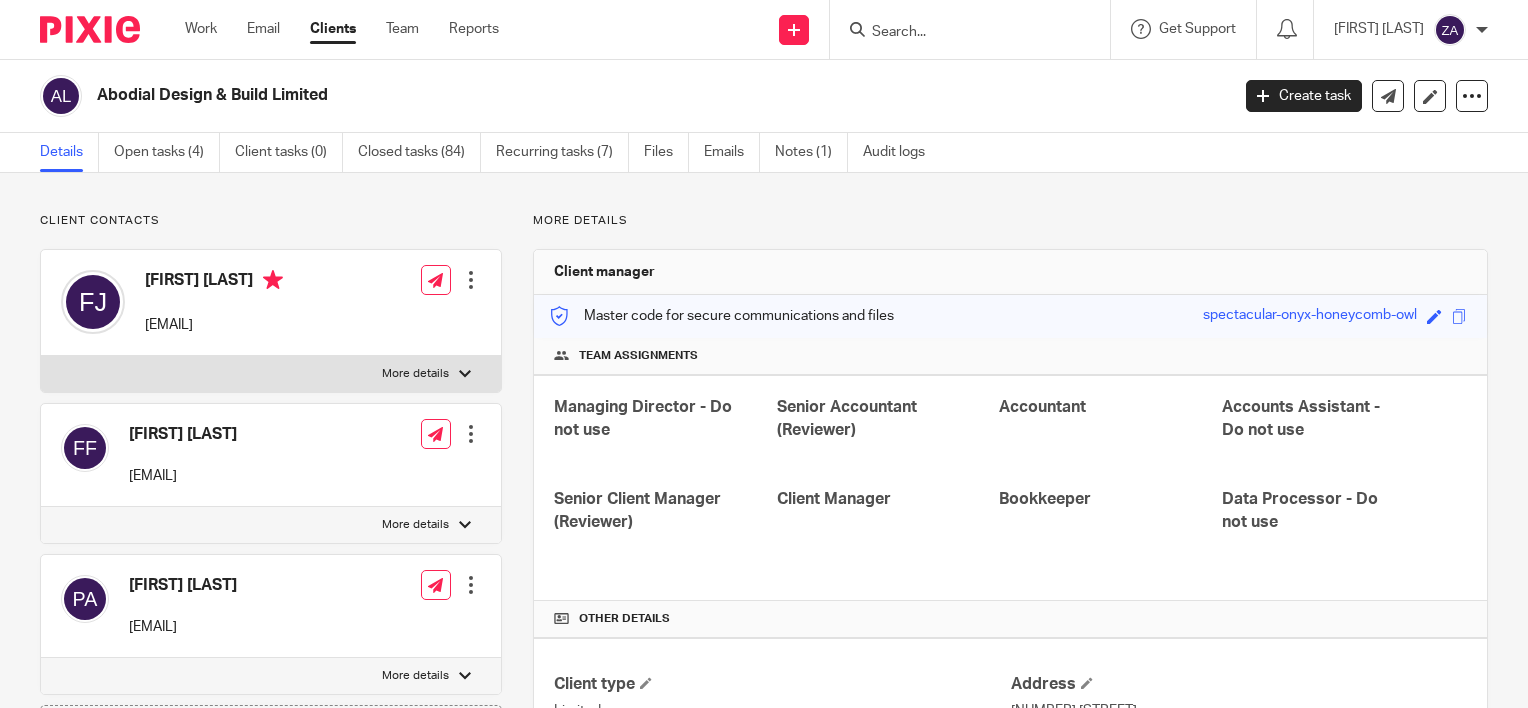 scroll, scrollTop: 0, scrollLeft: 0, axis: both 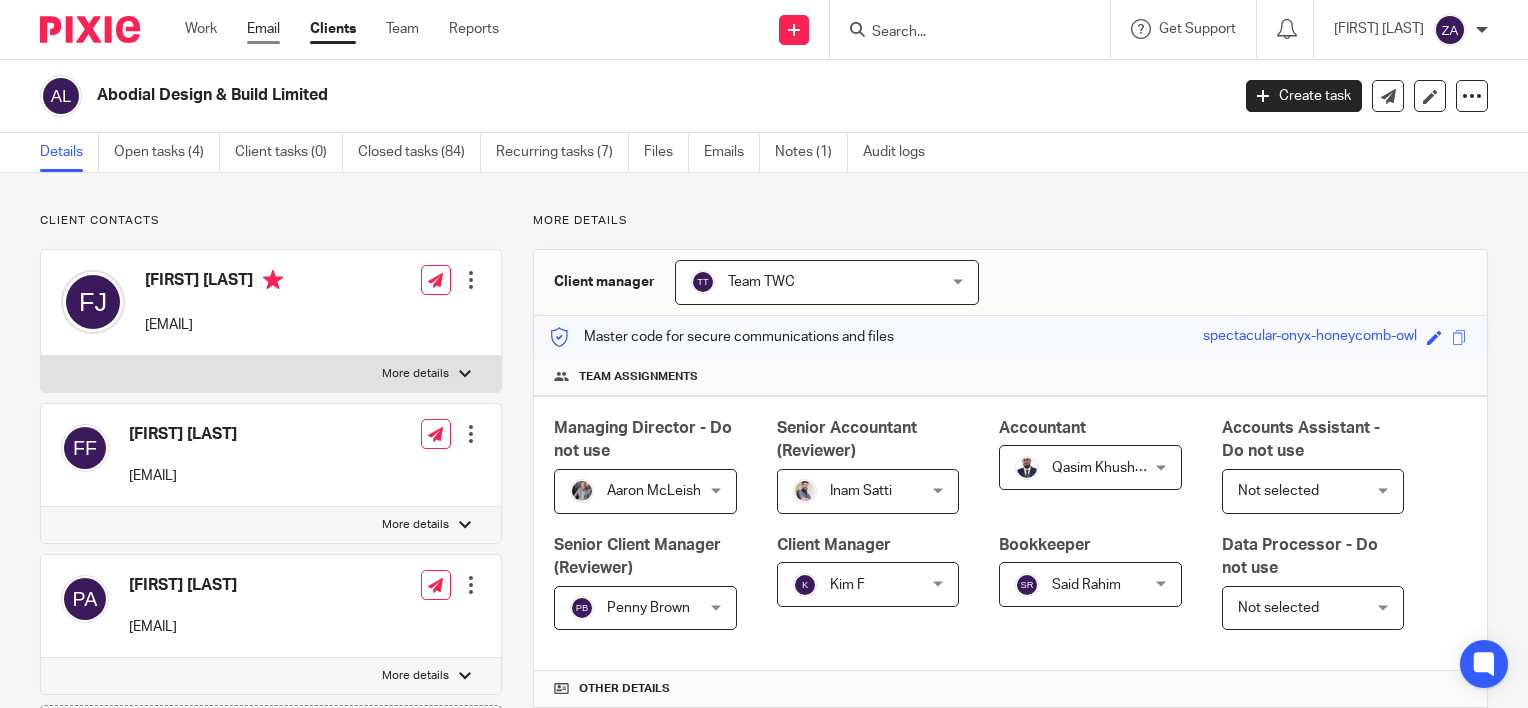 drag, startPoint x: 268, startPoint y: 34, endPoint x: 480, endPoint y: 151, distance: 242.14252 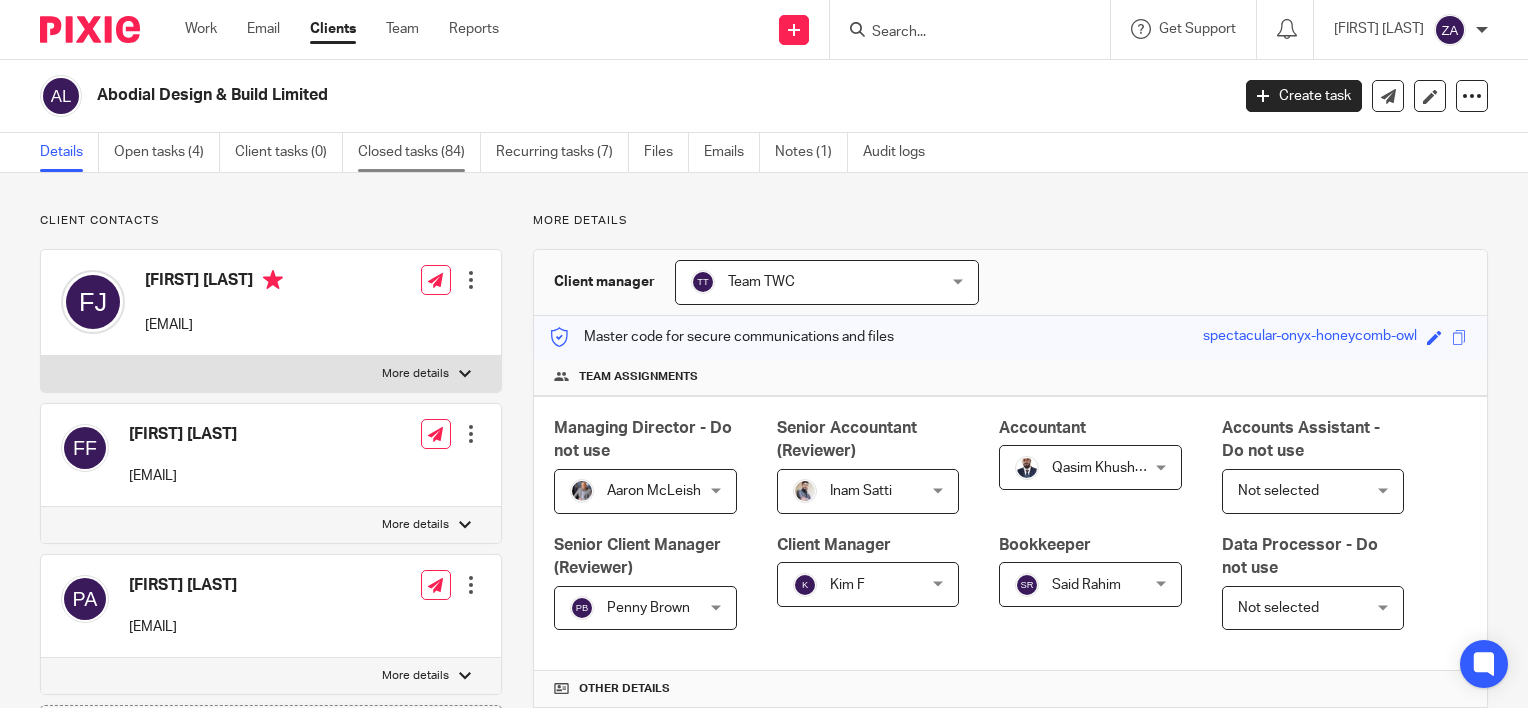 click on "Email" at bounding box center (263, 29) 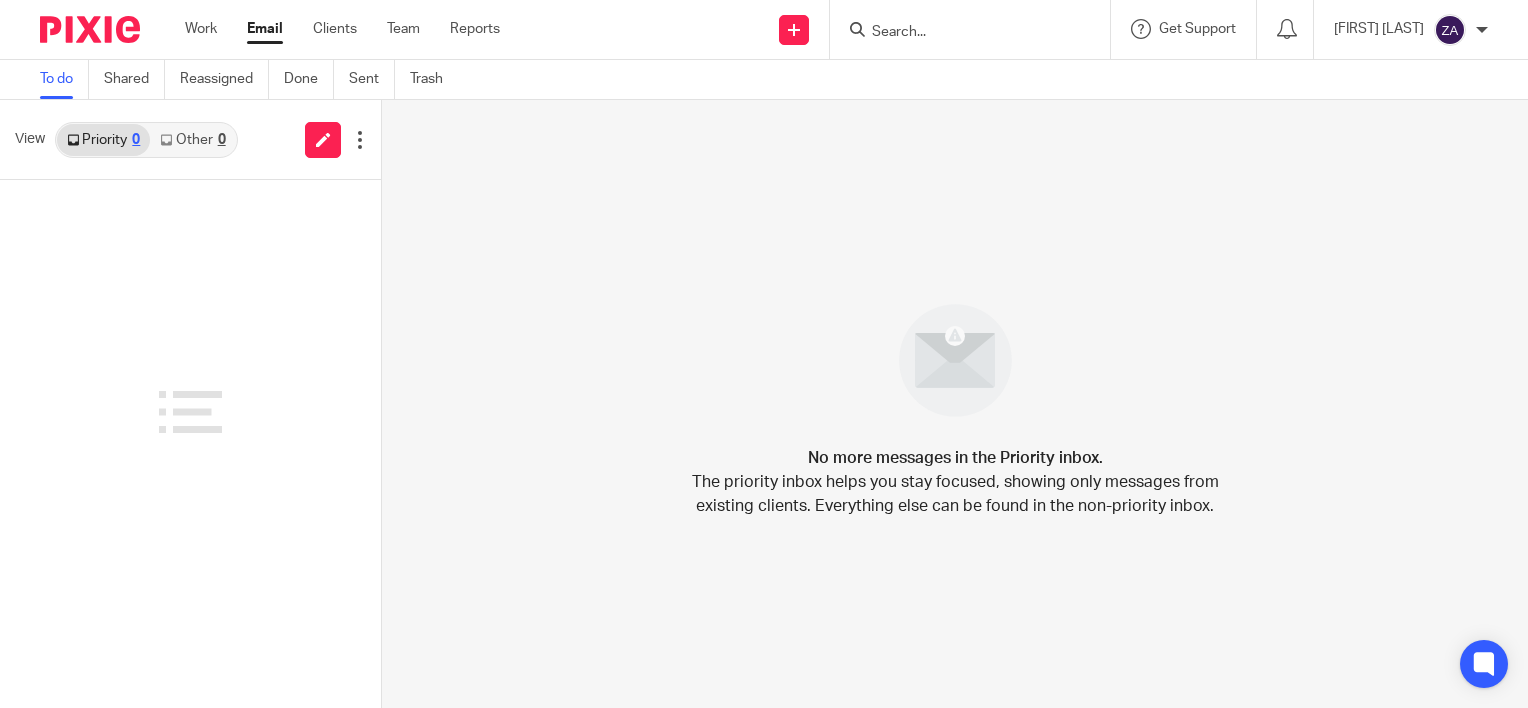 scroll, scrollTop: 0, scrollLeft: 0, axis: both 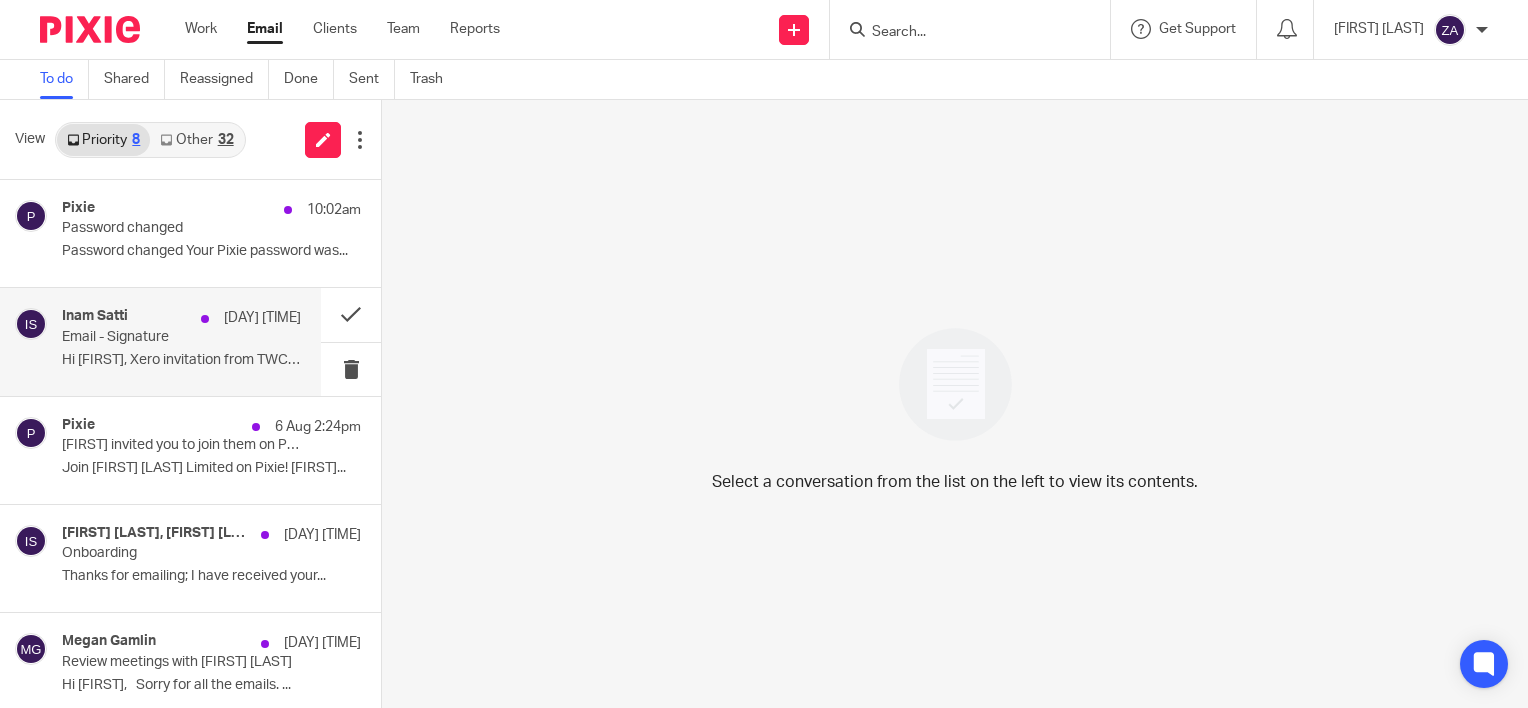 click on "Email - Signature" at bounding box center [157, 337] 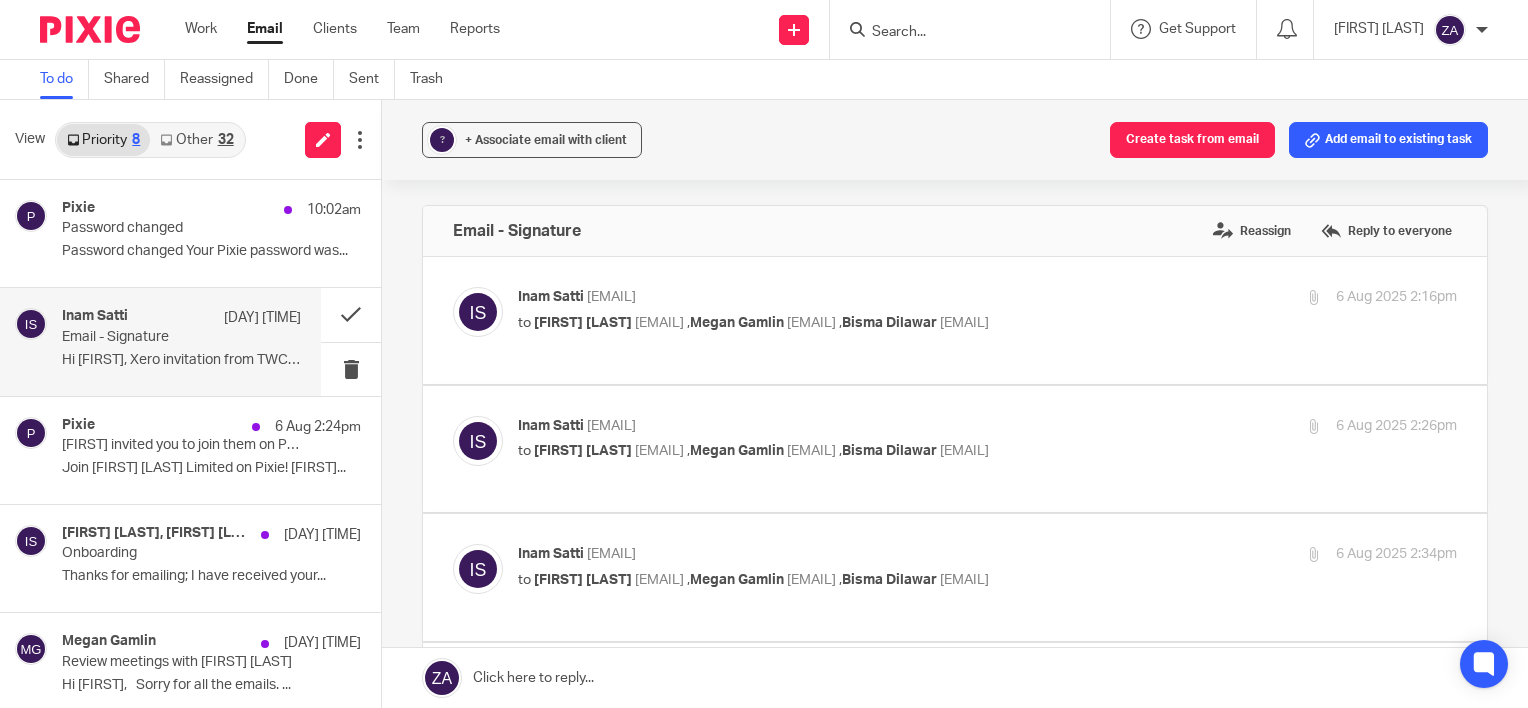 scroll, scrollTop: 0, scrollLeft: 0, axis: both 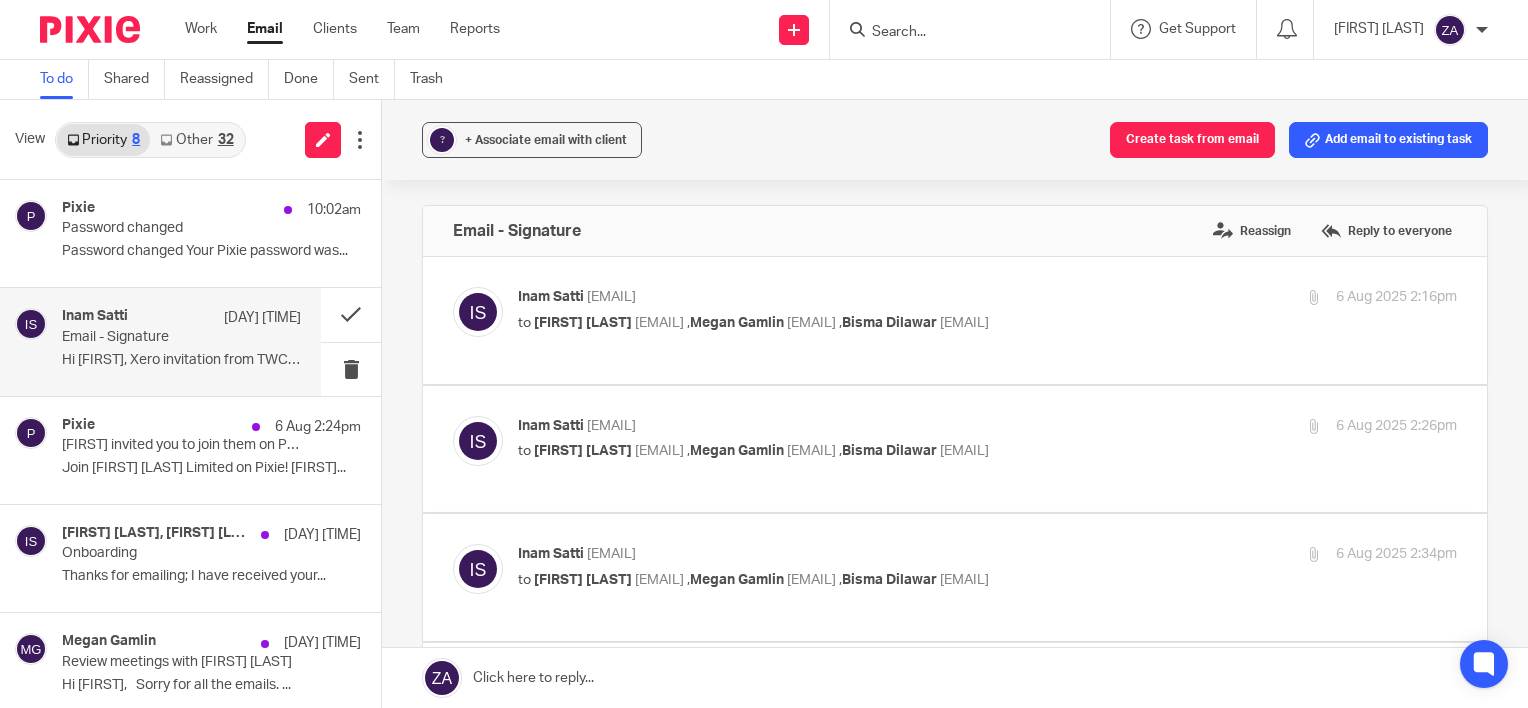 click on "<inam@togetherwecount.co.uk>" at bounding box center (611, 297) 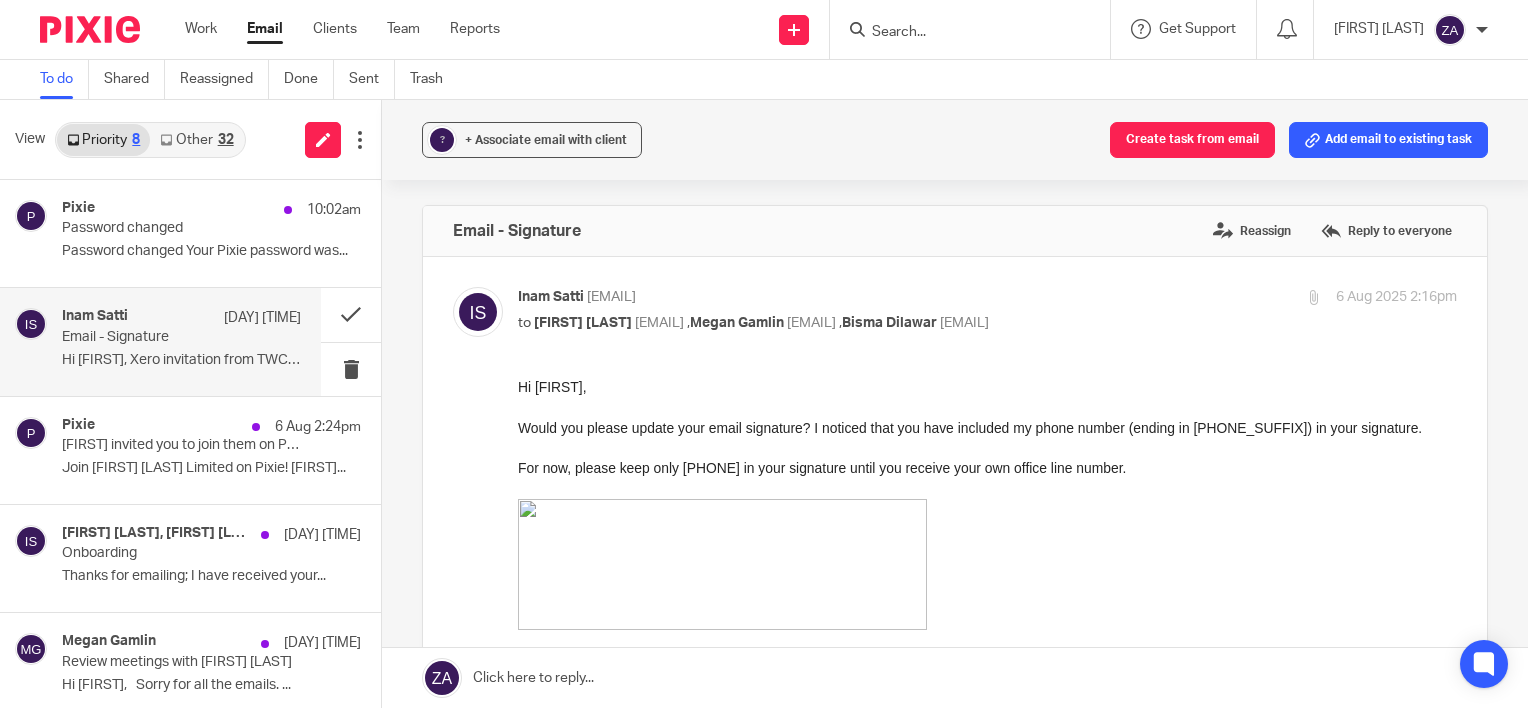 scroll, scrollTop: 0, scrollLeft: 0, axis: both 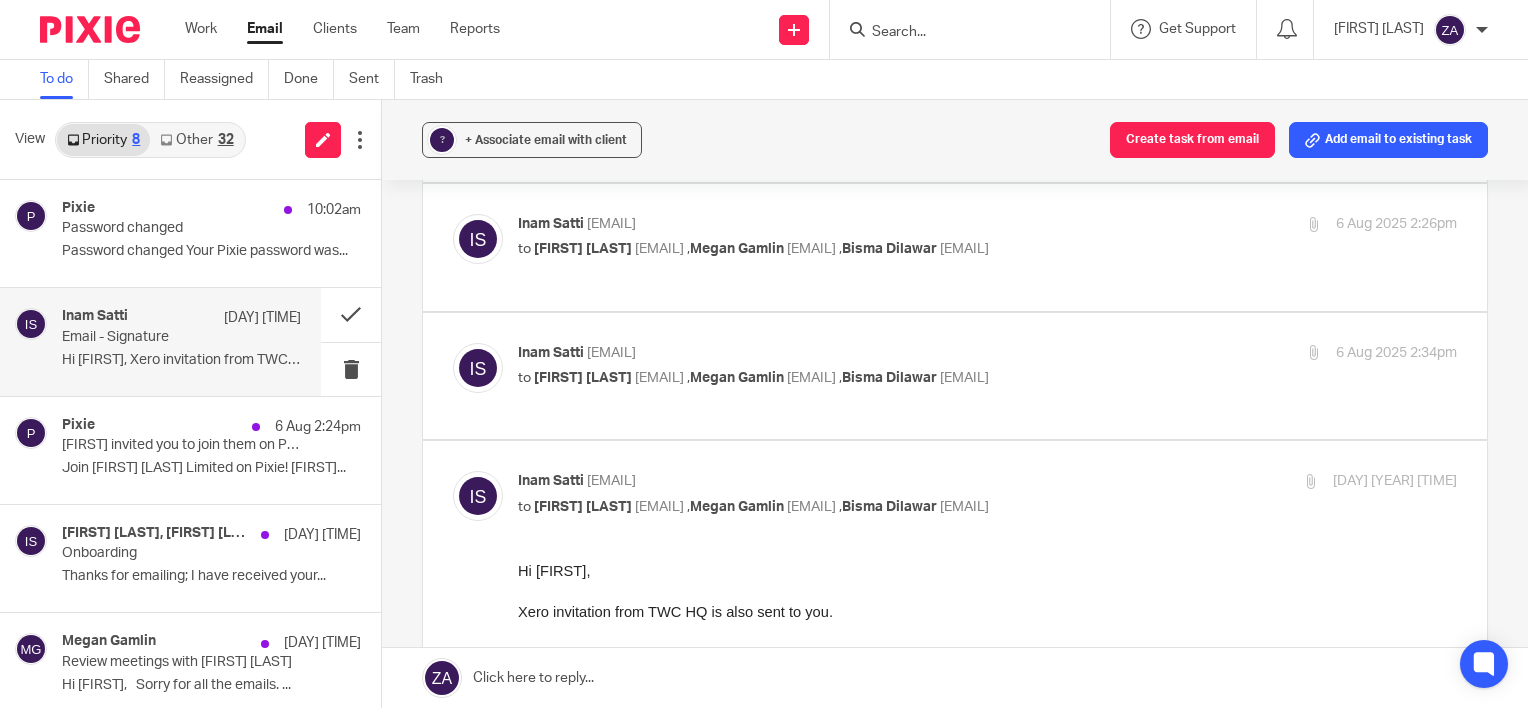 click at bounding box center [955, 247] 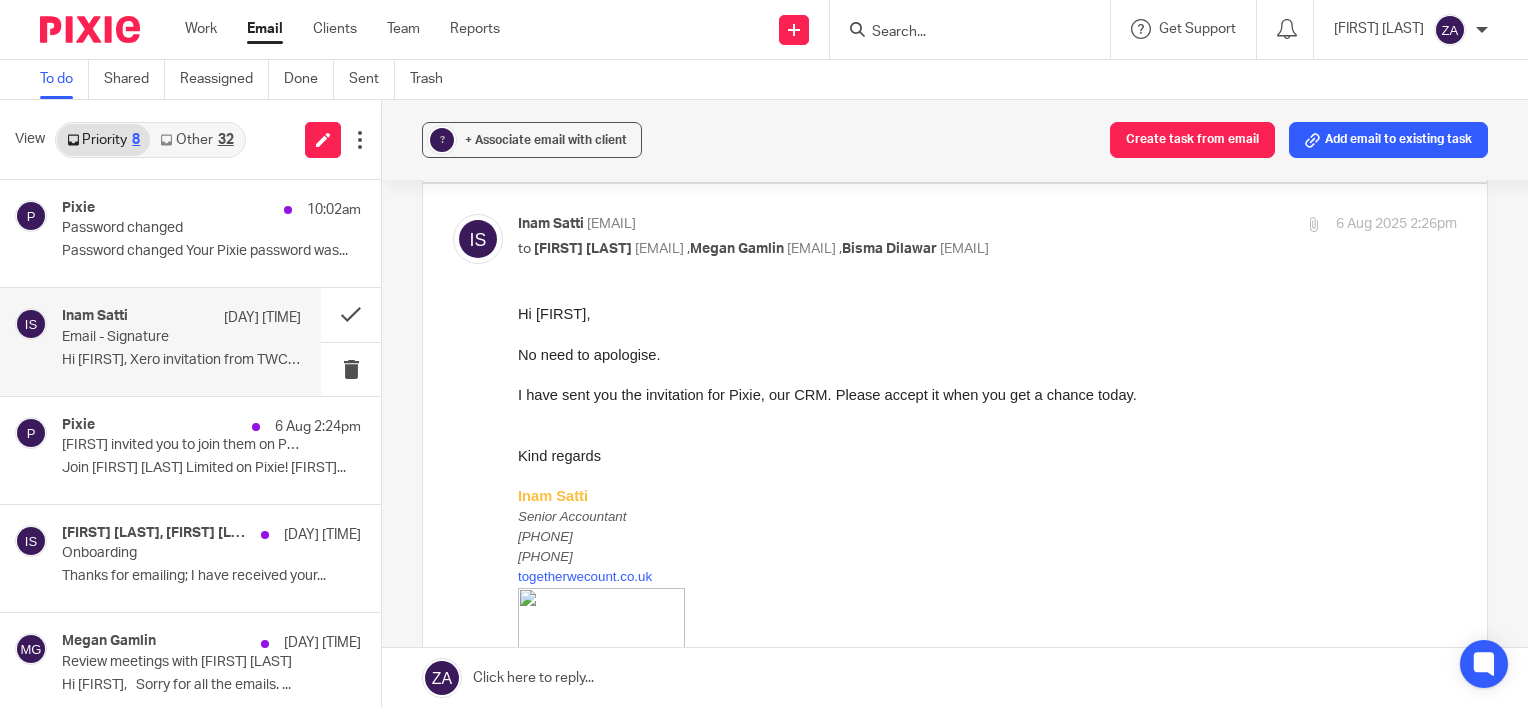 scroll, scrollTop: 0, scrollLeft: 0, axis: both 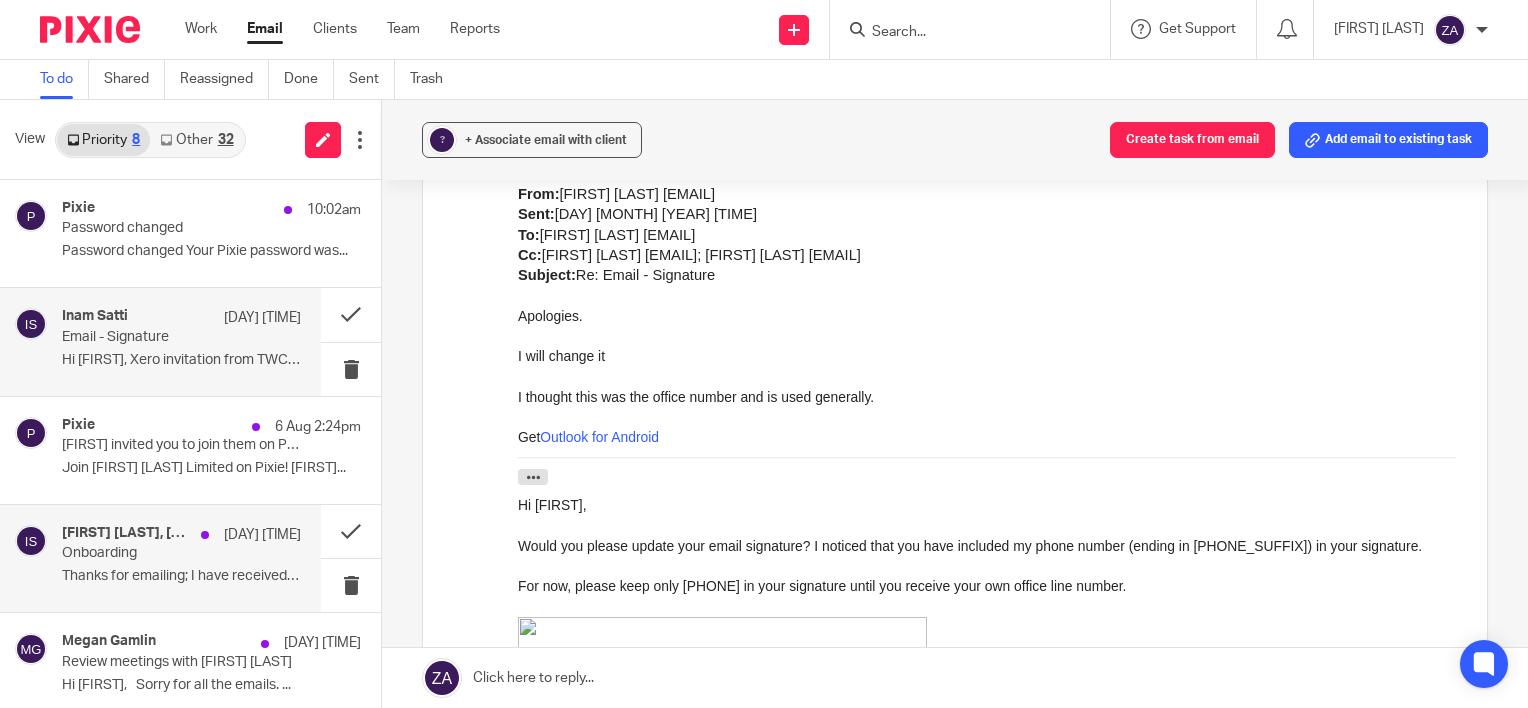 click on "Onboarding" at bounding box center (157, 553) 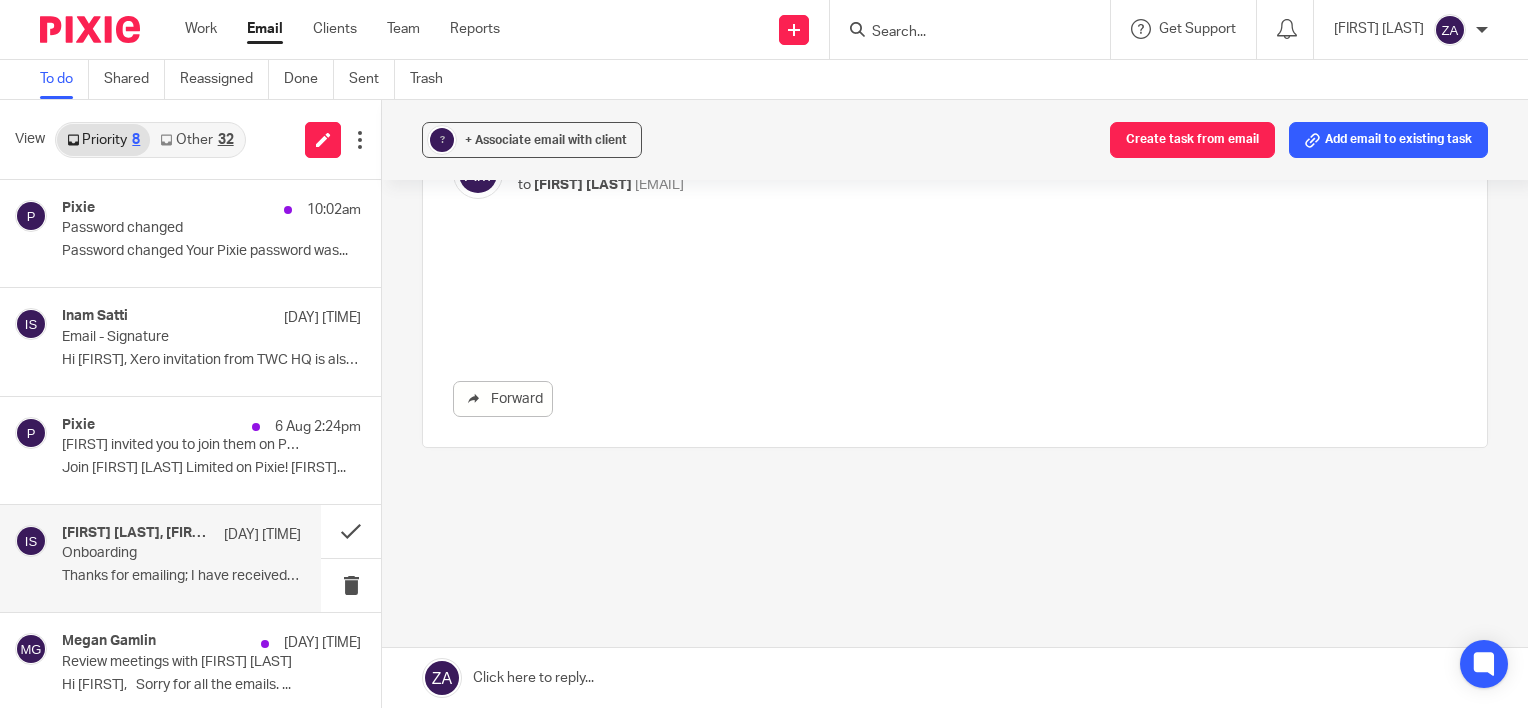 scroll, scrollTop: 0, scrollLeft: 0, axis: both 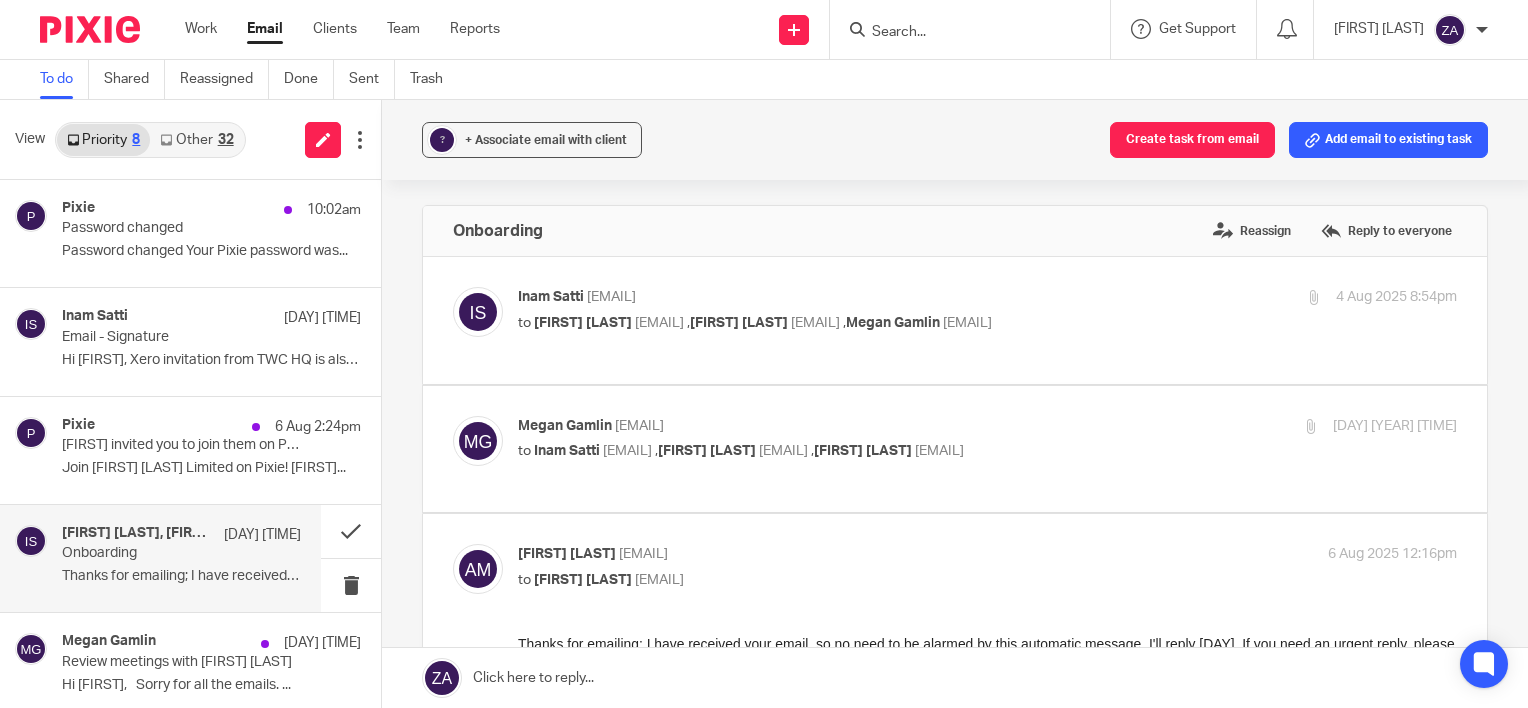 click on "Other
32" at bounding box center [196, 140] 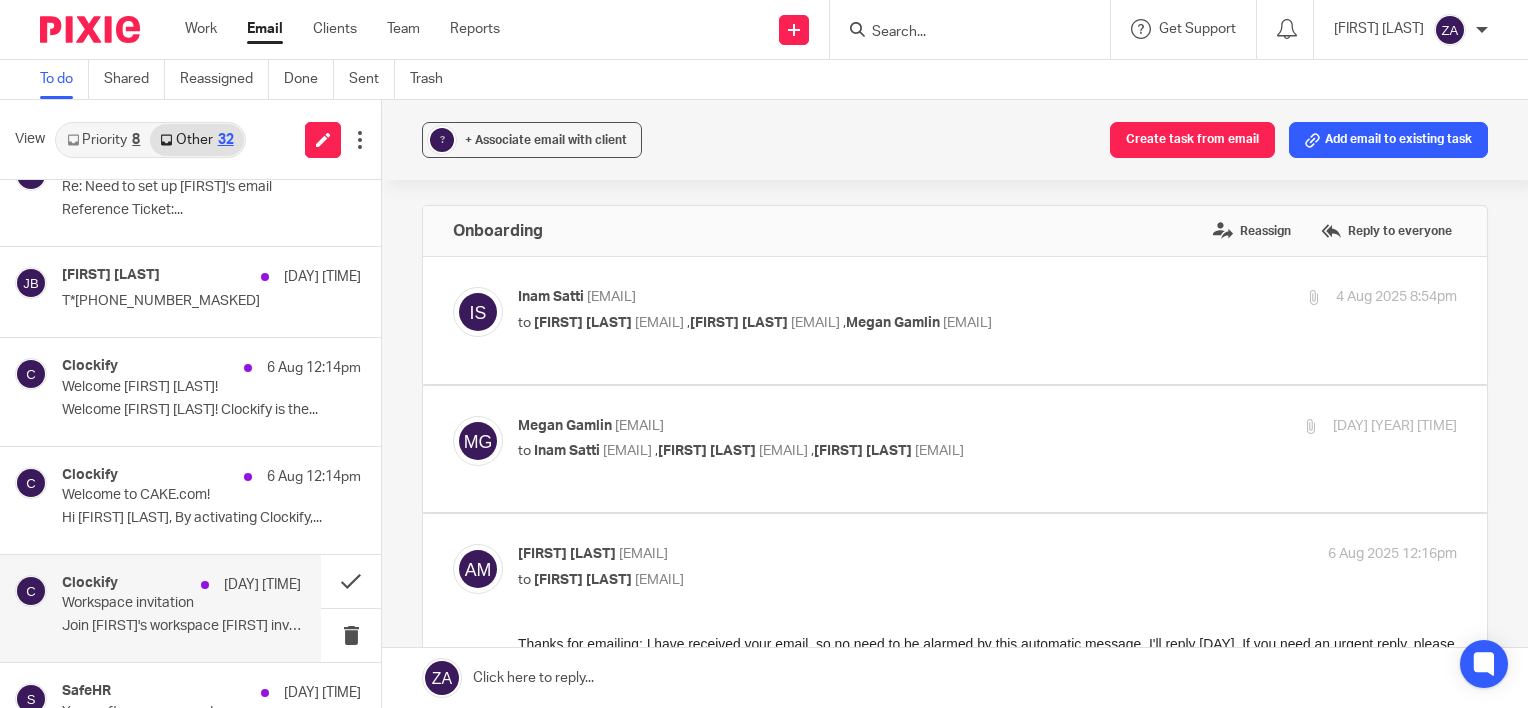 scroll, scrollTop: 0, scrollLeft: 0, axis: both 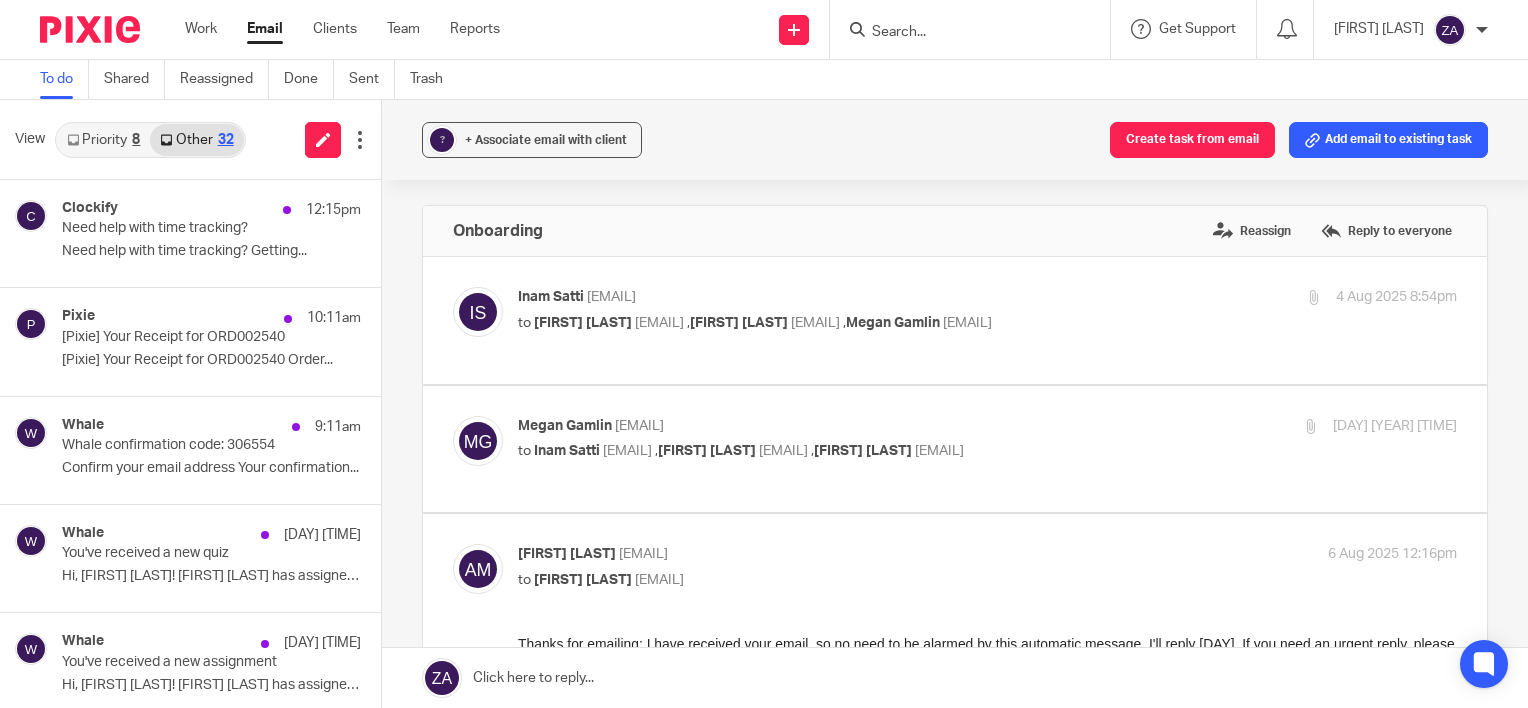 click on "Priority
8" at bounding box center (103, 140) 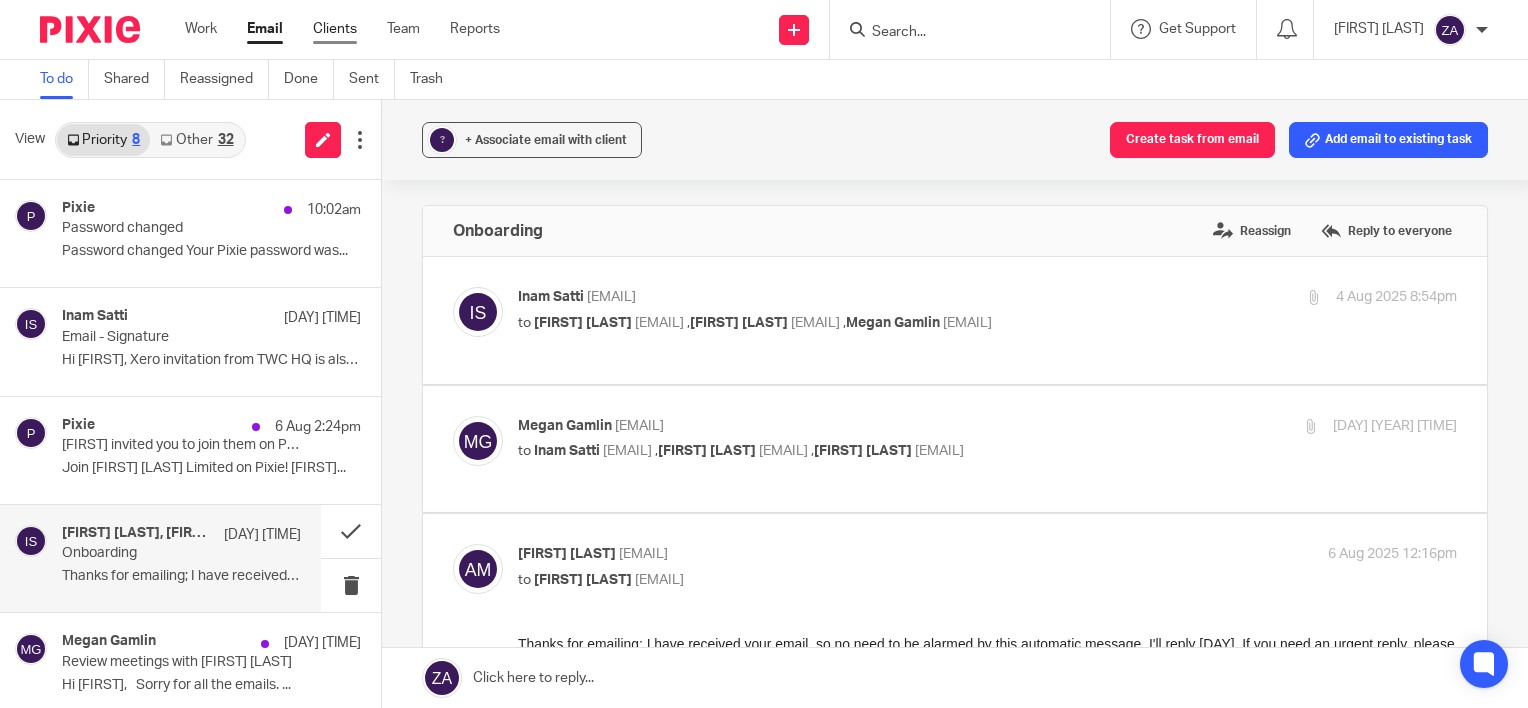 click on "Clients" at bounding box center [335, 29] 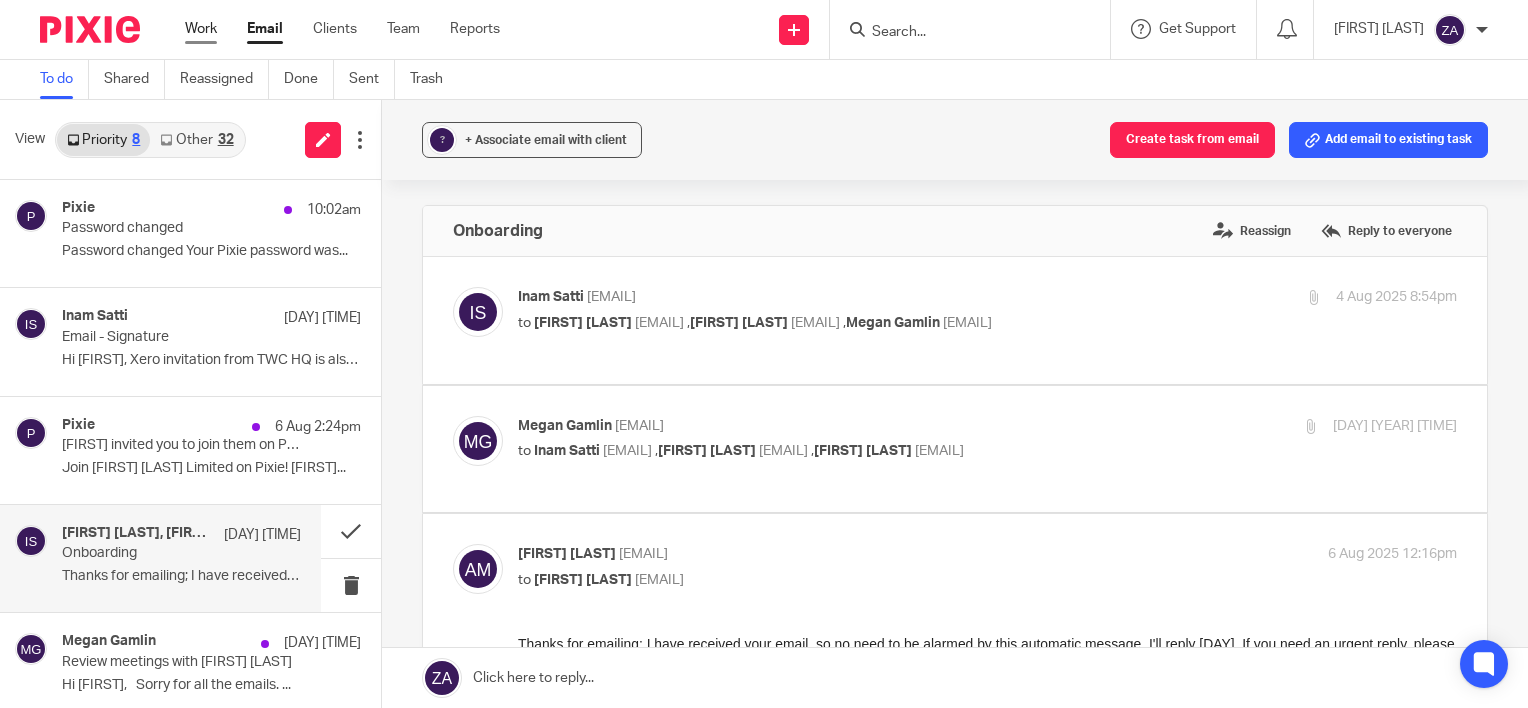 click on "Work" at bounding box center (201, 29) 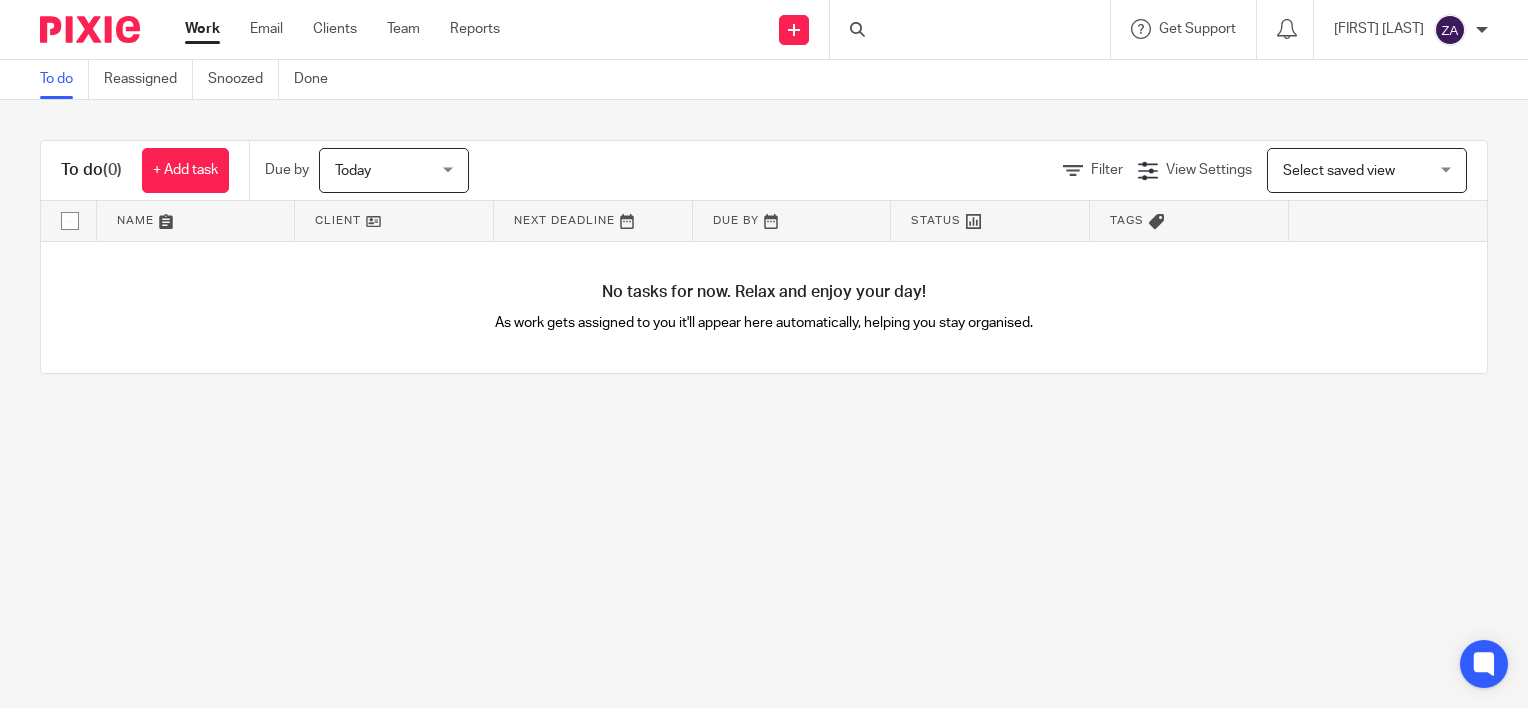 scroll, scrollTop: 0, scrollLeft: 0, axis: both 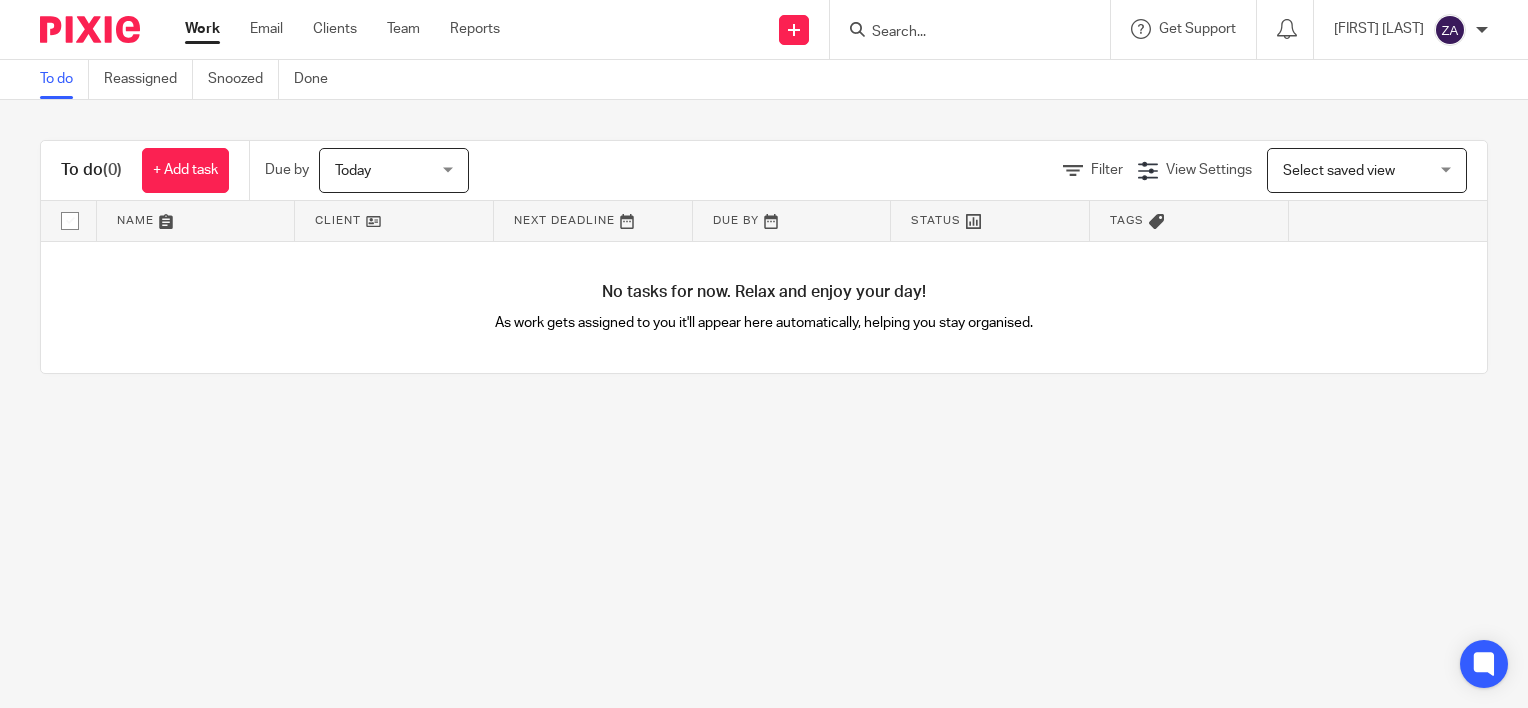 click on "Today
Today" at bounding box center (394, 170) 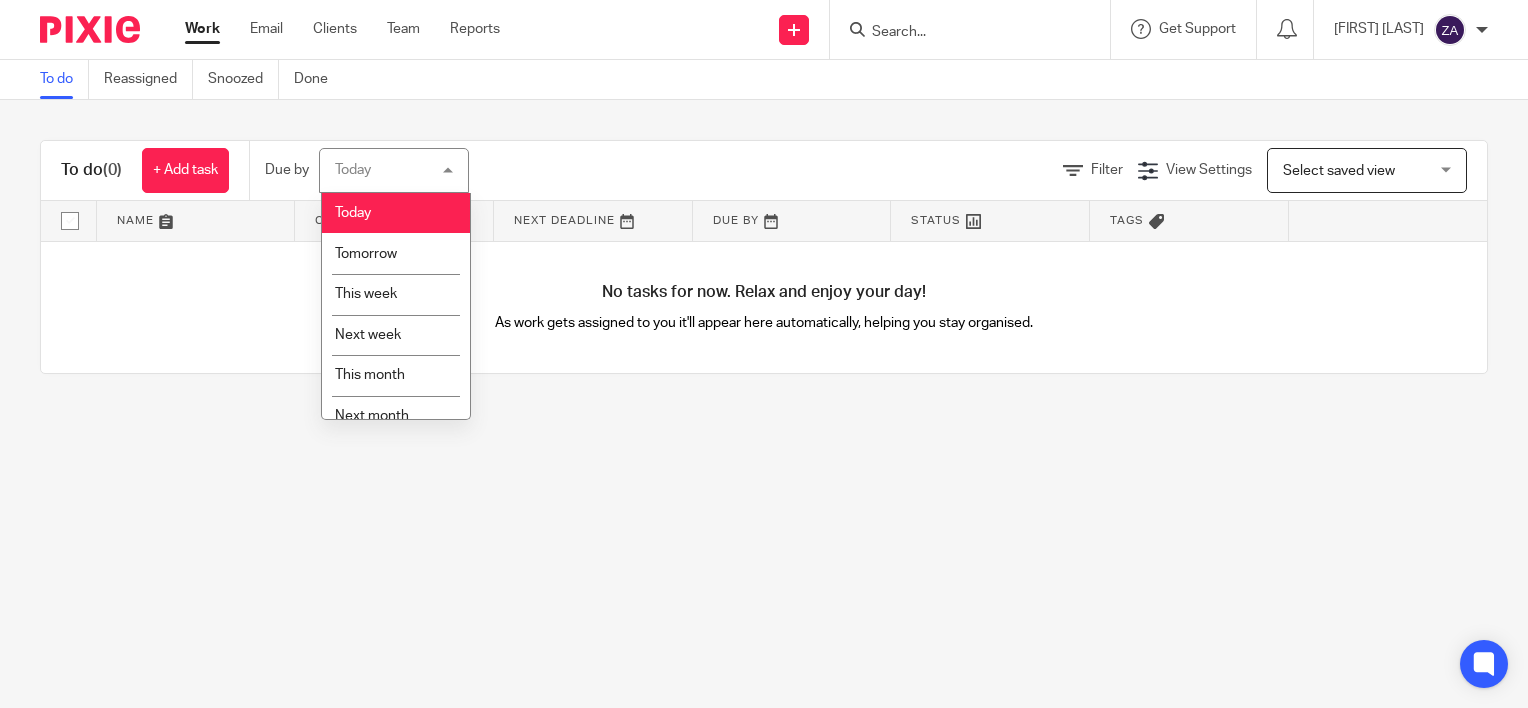 click on "Today
Today" at bounding box center [394, 170] 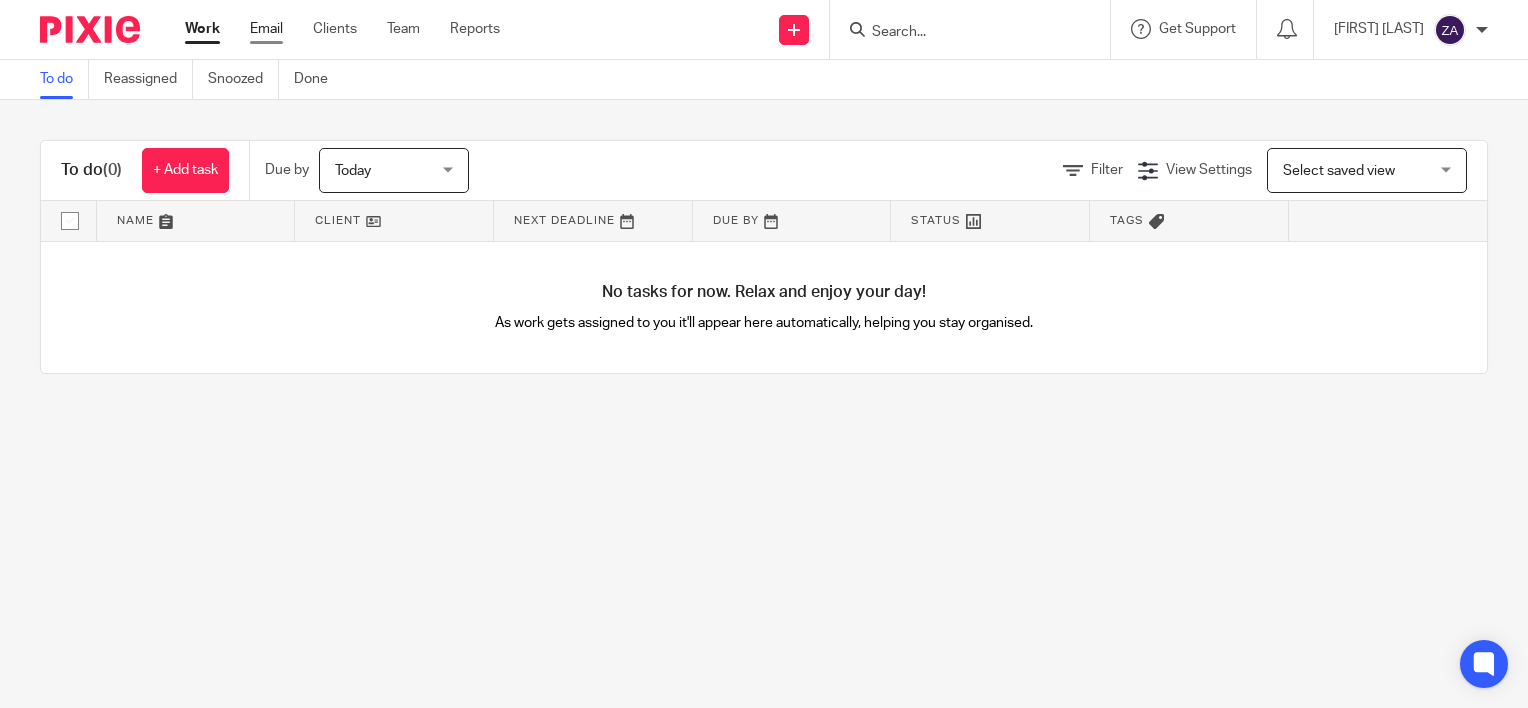 click on "Email" at bounding box center [266, 29] 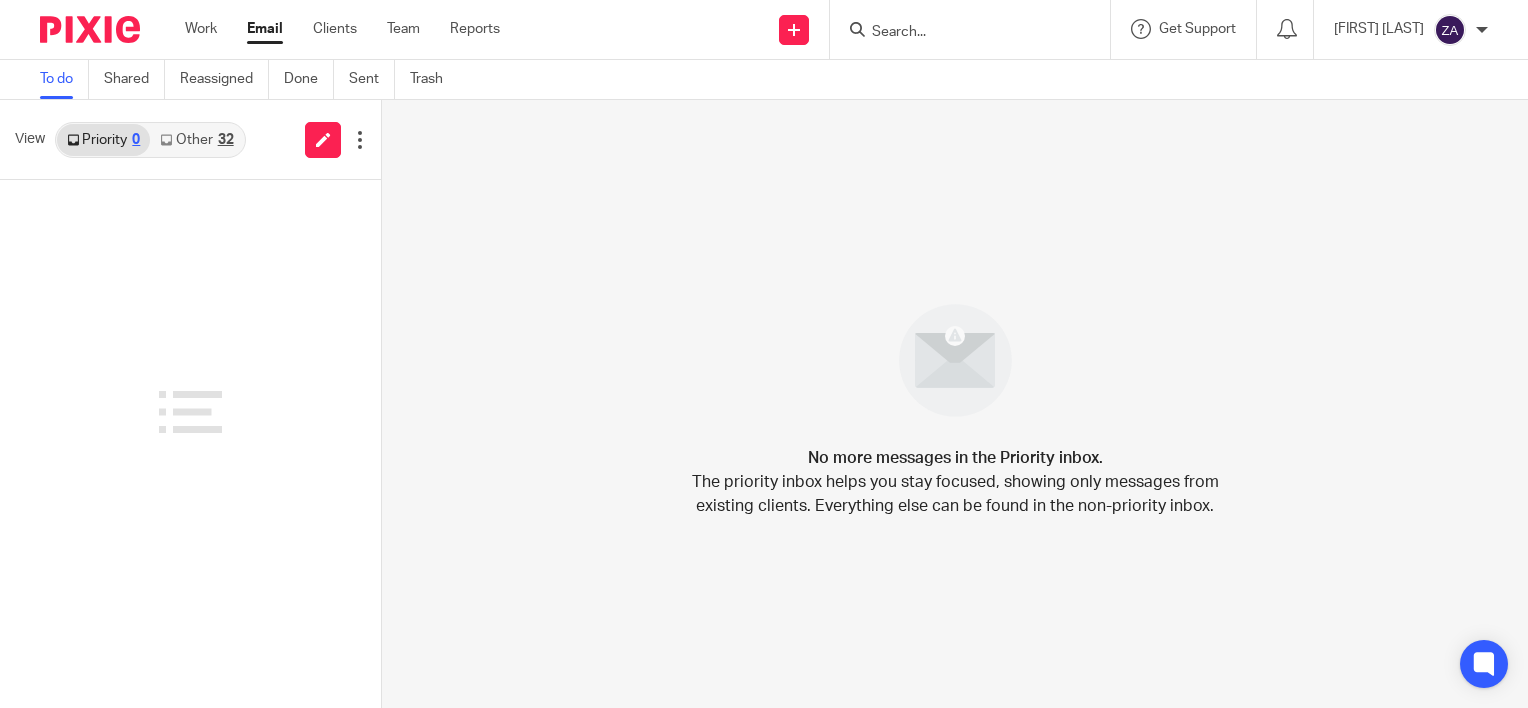scroll, scrollTop: 0, scrollLeft: 0, axis: both 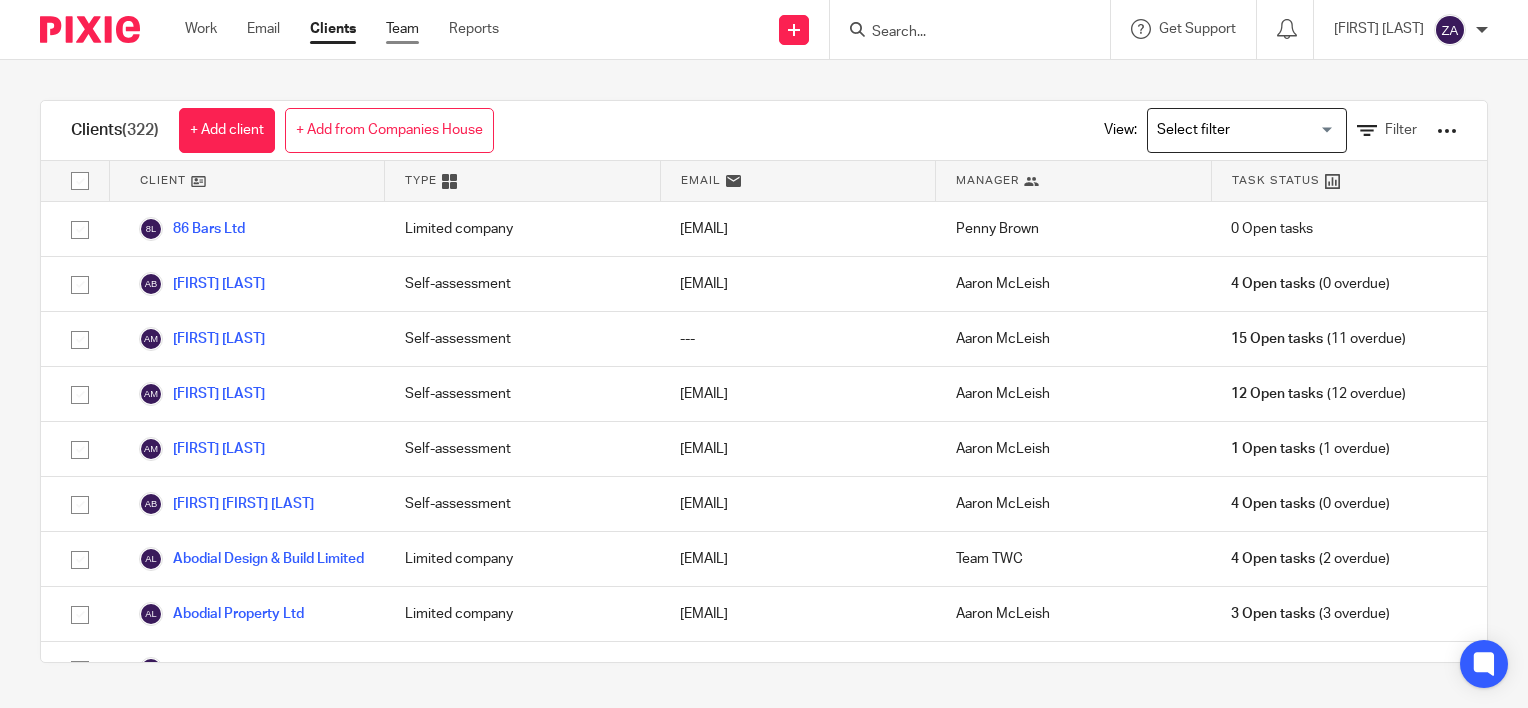 click on "Team" at bounding box center [402, 29] 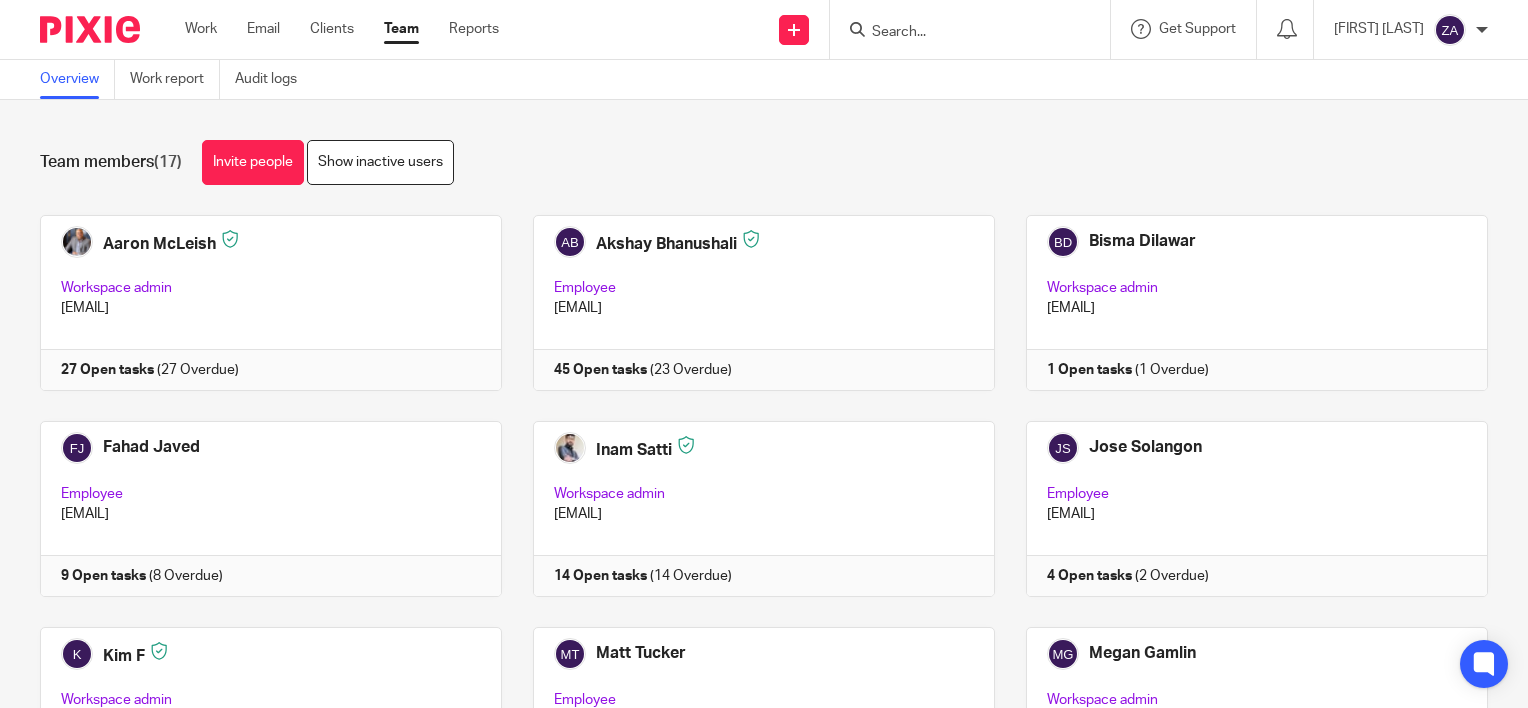 scroll, scrollTop: 0, scrollLeft: 0, axis: both 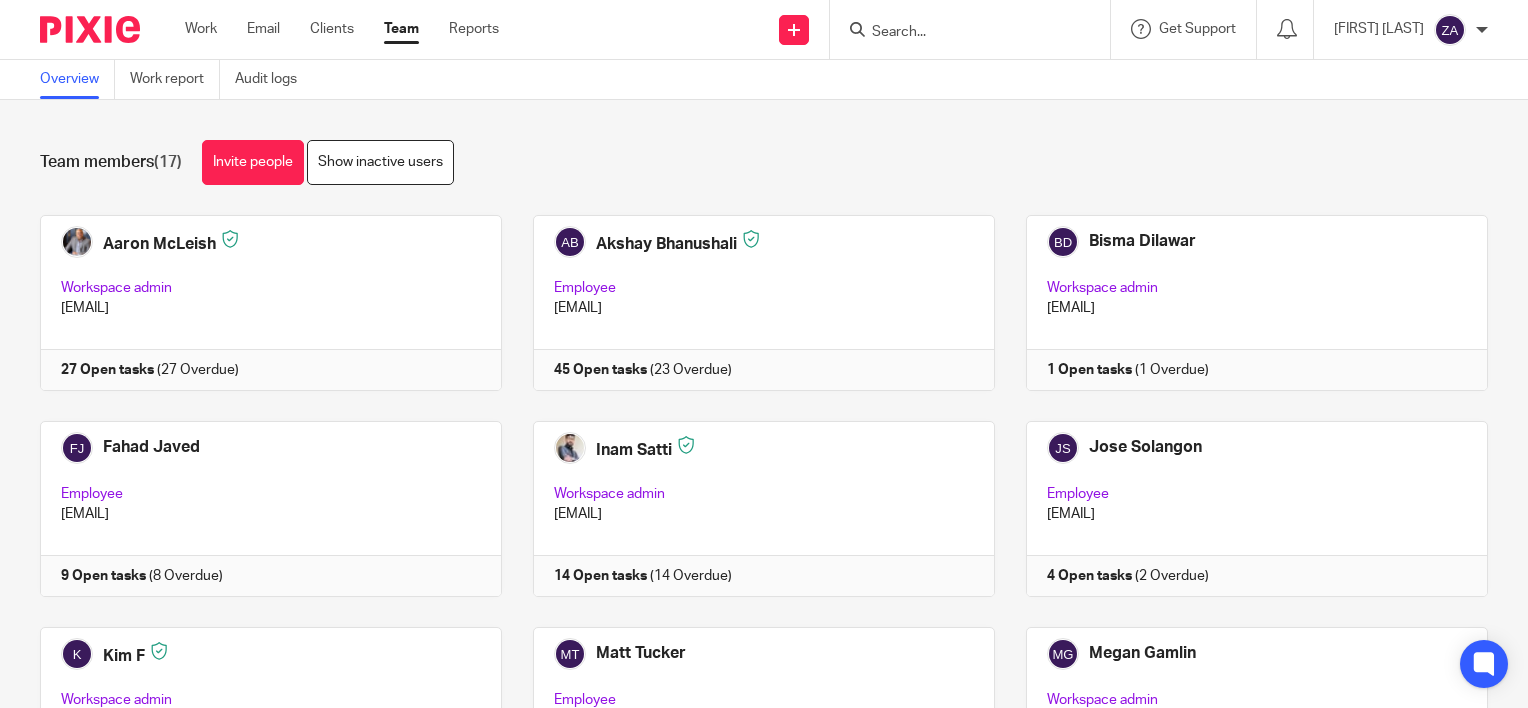 drag, startPoint x: 812, startPoint y: 32, endPoint x: 940, endPoint y: 159, distance: 180.31361 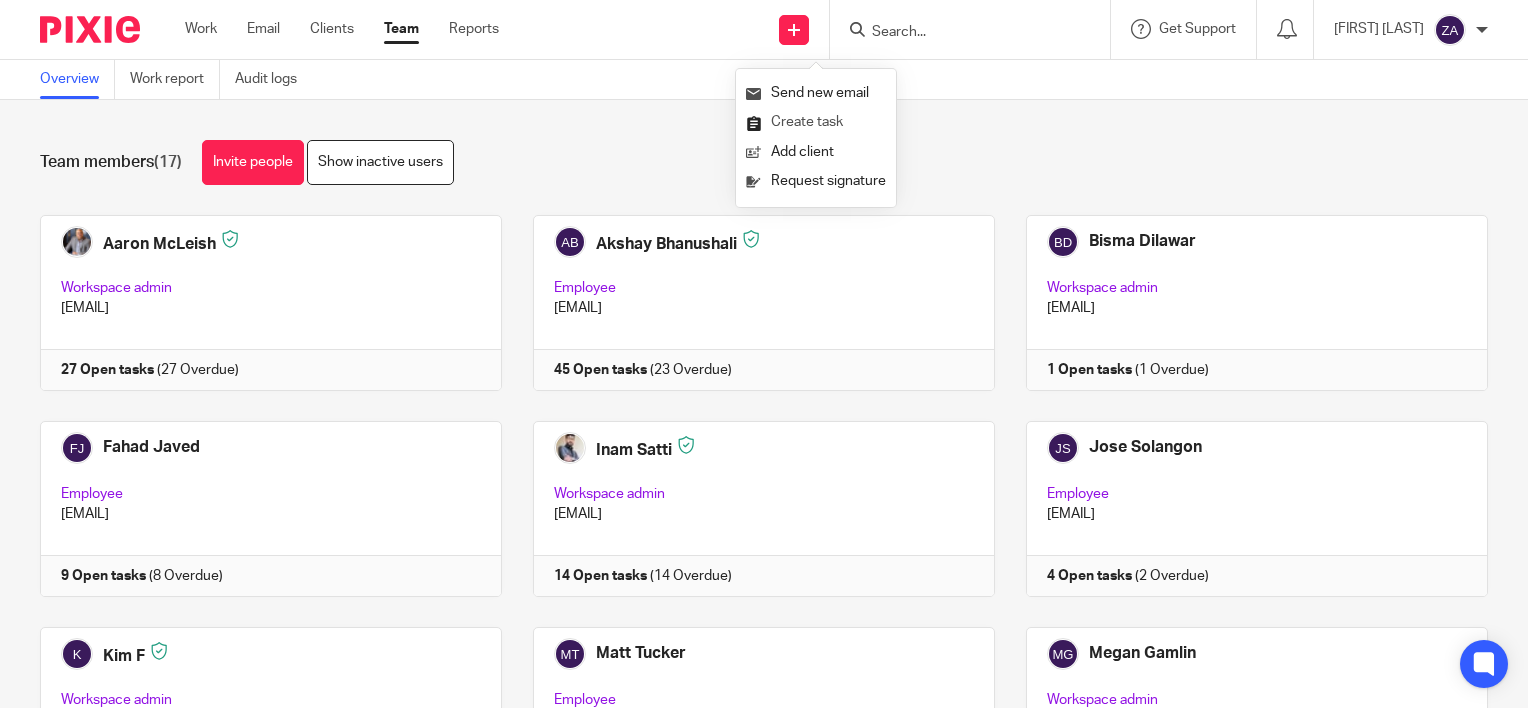click on "Create task" at bounding box center (816, 122) 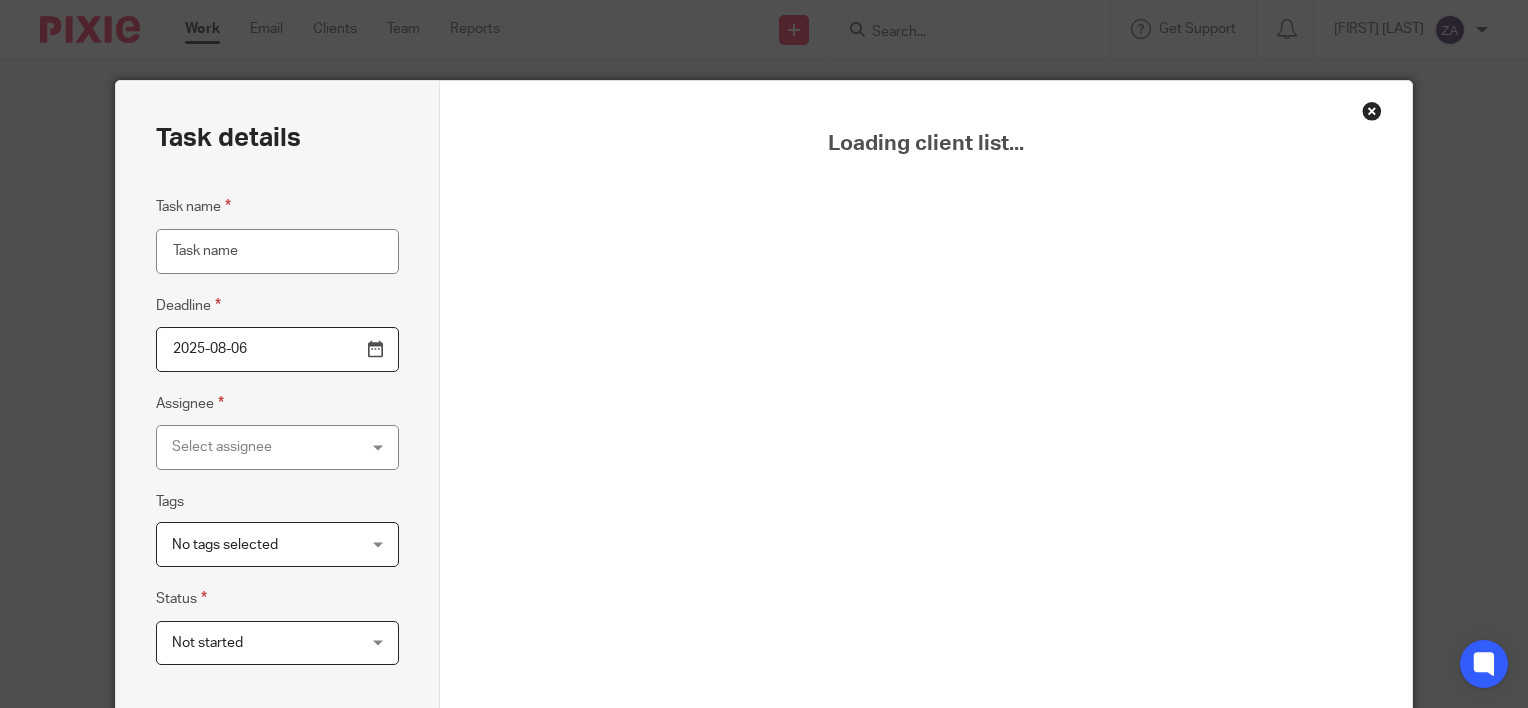 scroll, scrollTop: 0, scrollLeft: 0, axis: both 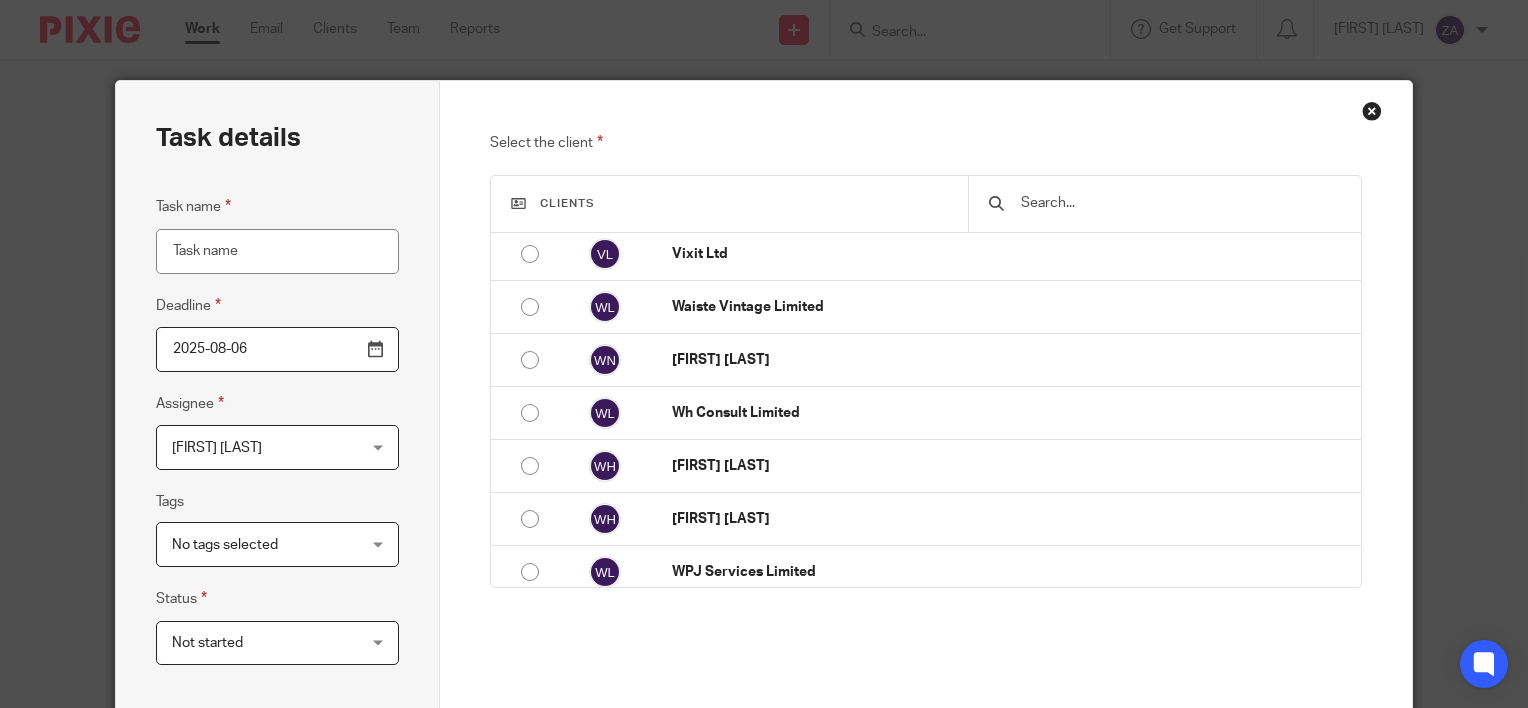 drag, startPoint x: 198, startPoint y: 257, endPoint x: 210, endPoint y: 257, distance: 12 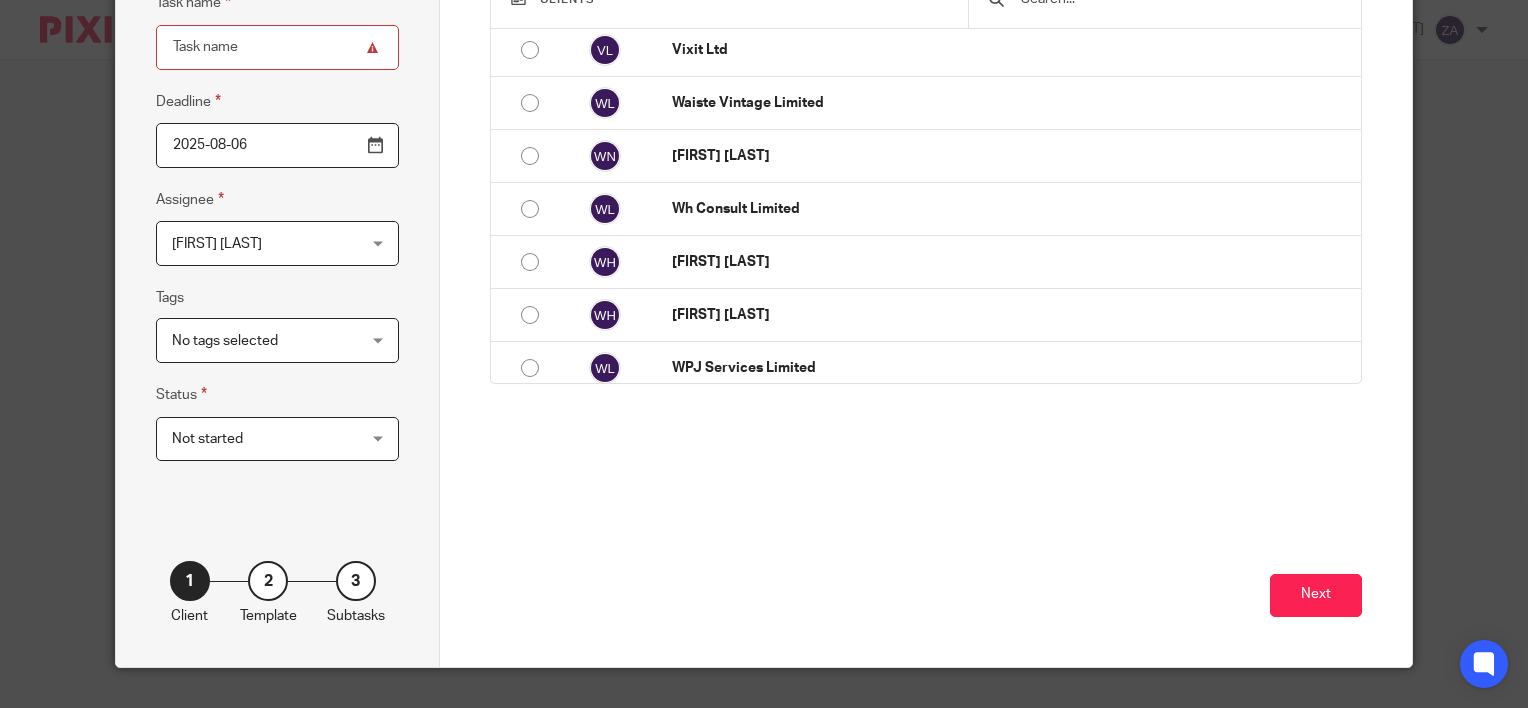 scroll, scrollTop: 243, scrollLeft: 0, axis: vertical 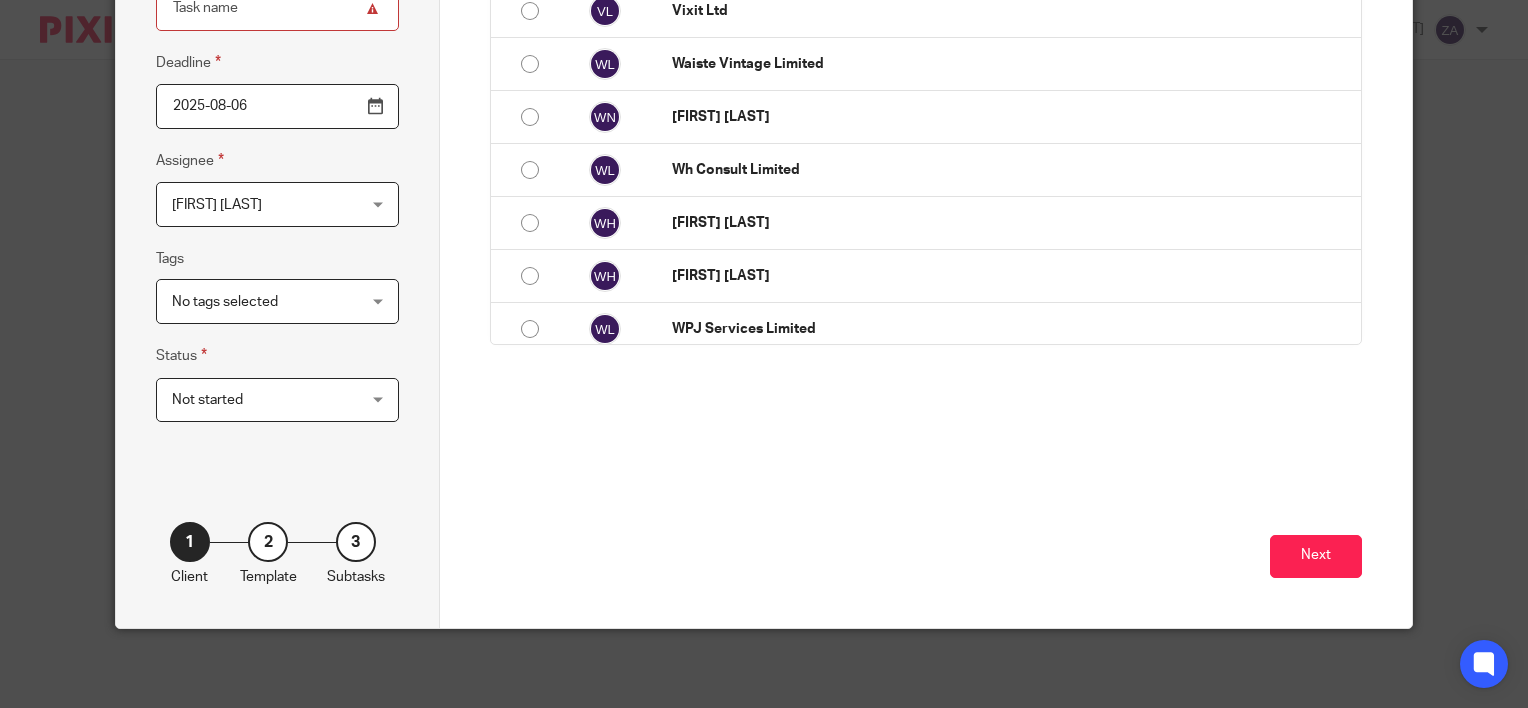 click on "Select the client
Clients
No client
86 Bars Ltd
Aaron Botting
Aaron Mcleish
Aaron Mcleish
Abbie McEneaney
Abigail Victoria Bazil
Abodial Design & Build Limited
Abodial Property Ltd
Adam Coope
Aeion Erskine
Alan Kingston
Albec Roofing Limited
Albert Traczyk
Alex Booker
Alice Sharville
Alison Clarke
Amazon Organic Academy Ltd
Amos Consultants Limited
Andrew Catherall
Andrew Davis
Angelo Serra
Angel Walkers Ltd" at bounding box center [926, 233] 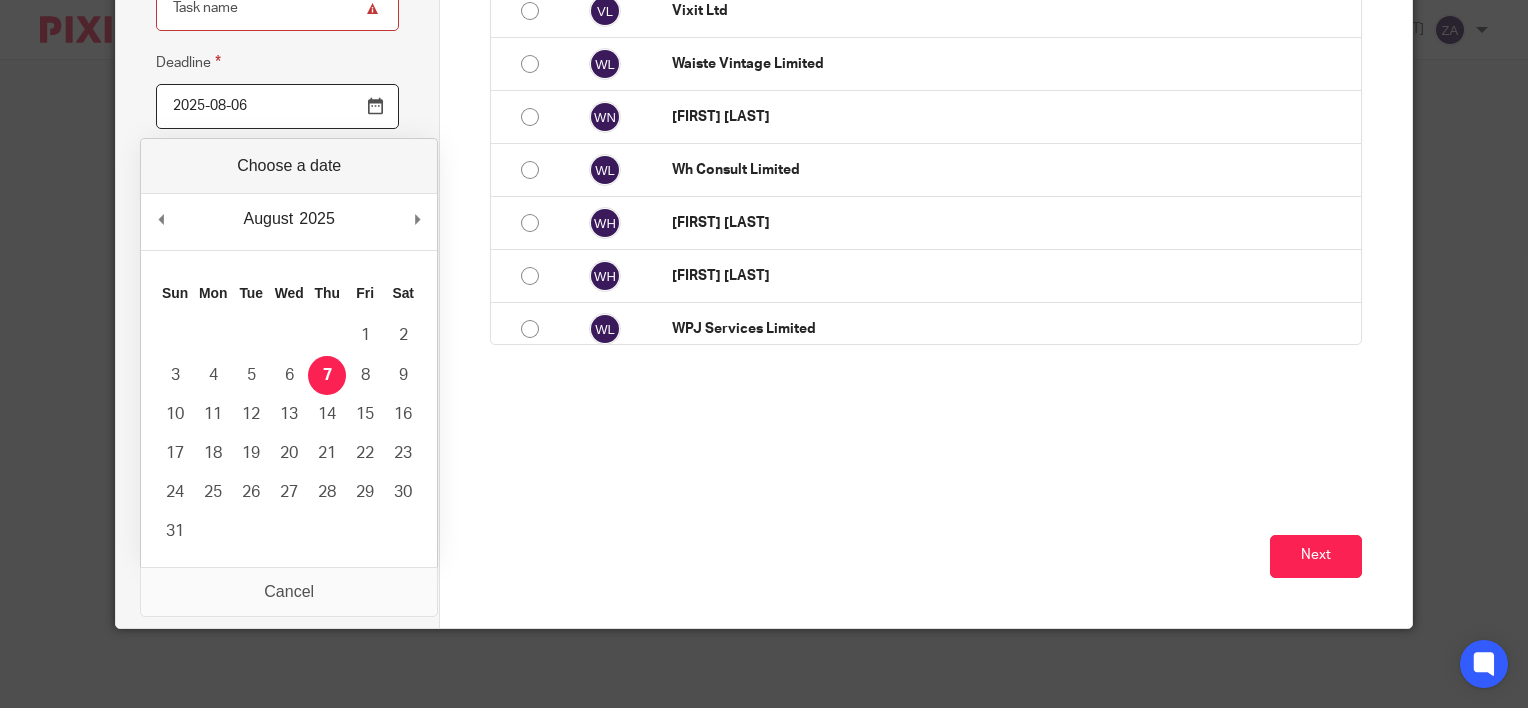 click on "2025-08-06" at bounding box center [277, 106] 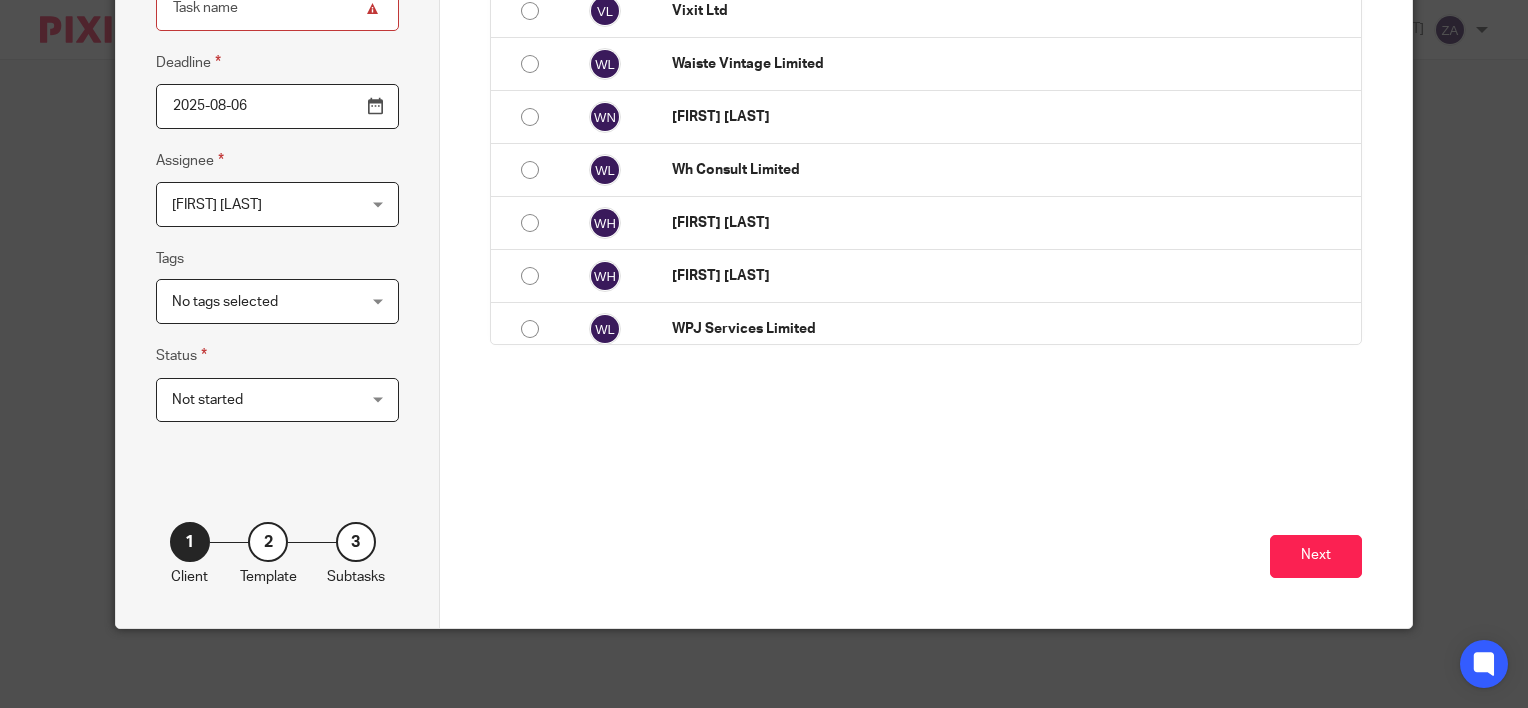 click on "Select the client
Clients
No client
86 Bars Ltd
Aaron Botting
Aaron Mcleish
Aaron Mcleish
Abbie McEneaney
Abigail Victoria Bazil
Abodial Design & Build Limited
Abodial Property Ltd
Adam Coope
Aeion Erskine
Alan Kingston
Albec Roofing Limited
Albert Traczyk
Alex Booker
Alice Sharville
Alison Clarke
Amazon Organic Academy Ltd
Amos Consultants Limited
Andrew Catherall
Andrew Davis
Angelo Serra
Angel Walkers Ltd" at bounding box center [926, 233] 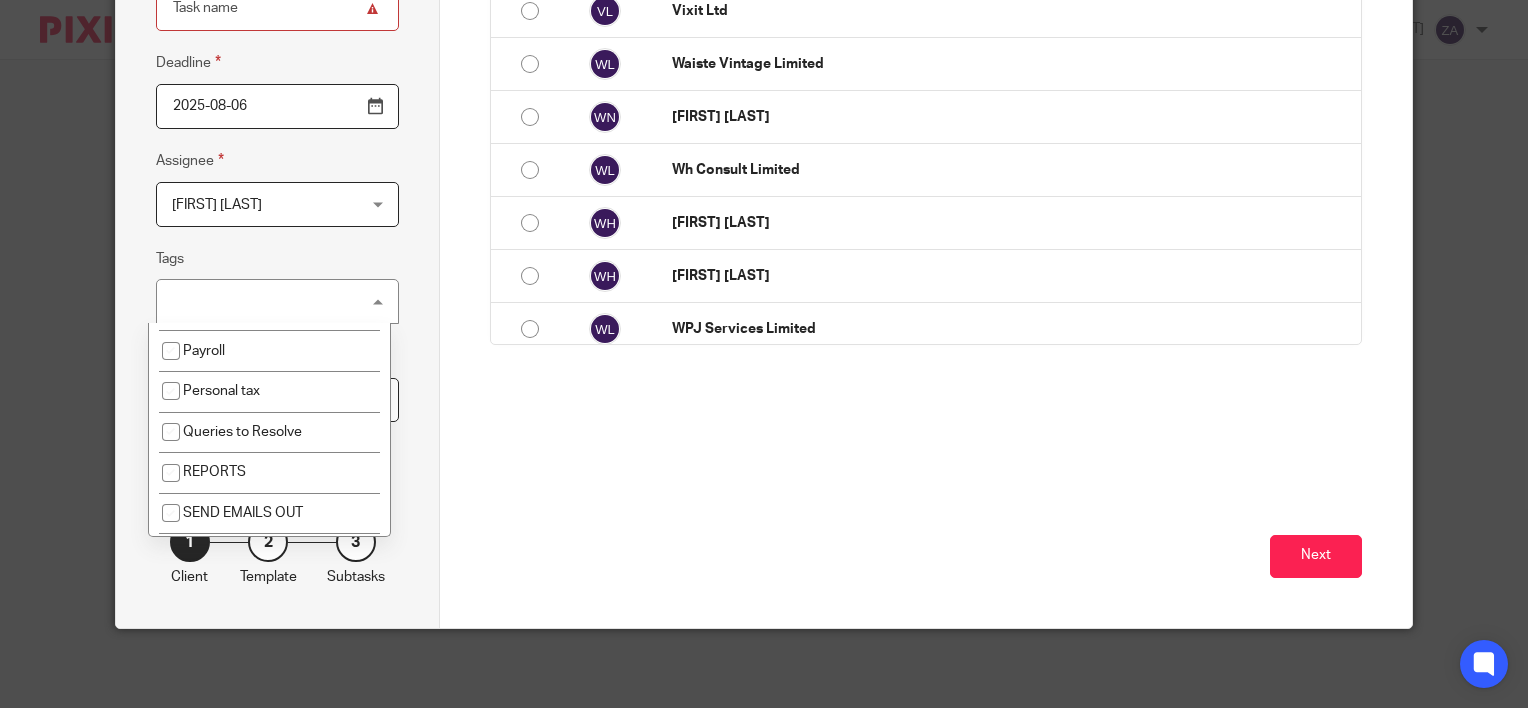 scroll, scrollTop: 606, scrollLeft: 0, axis: vertical 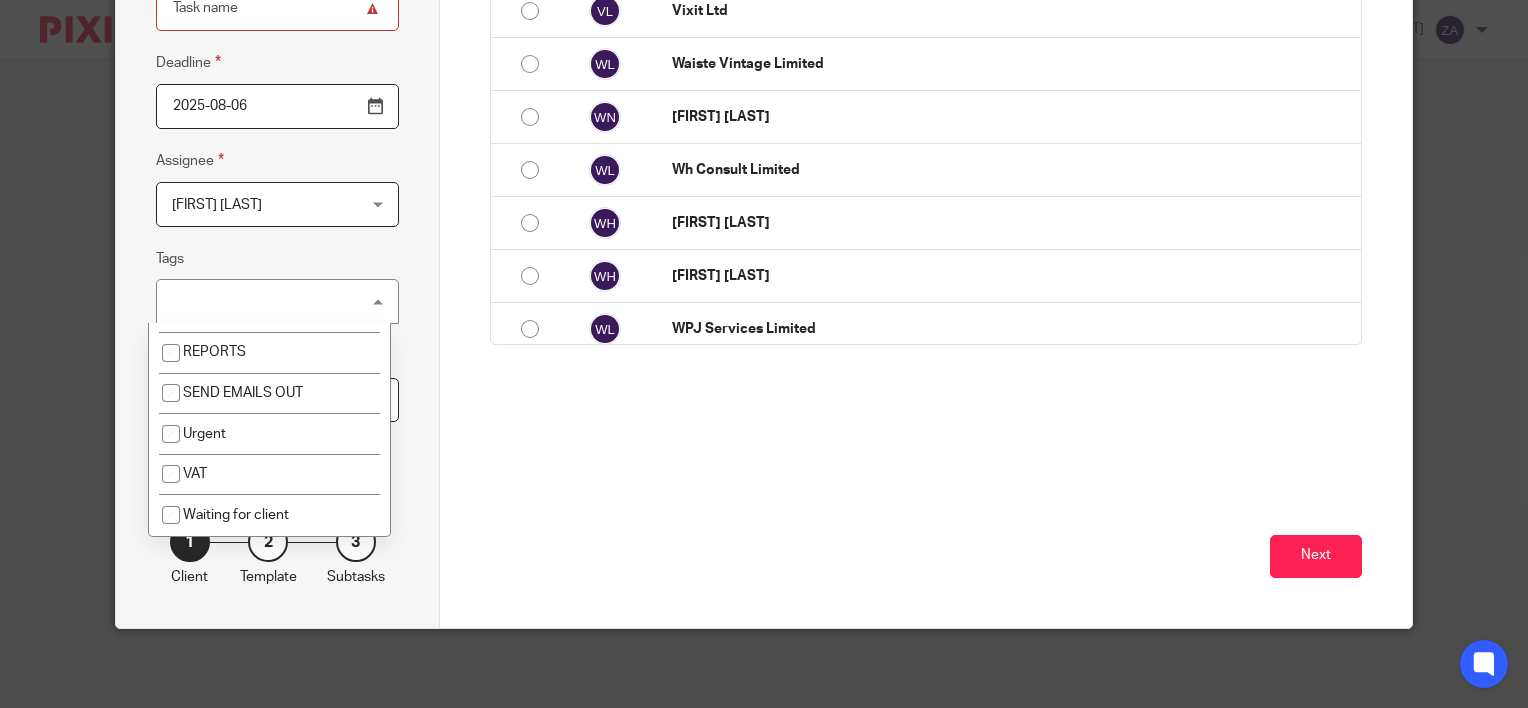 click on "Next" at bounding box center [926, 539] 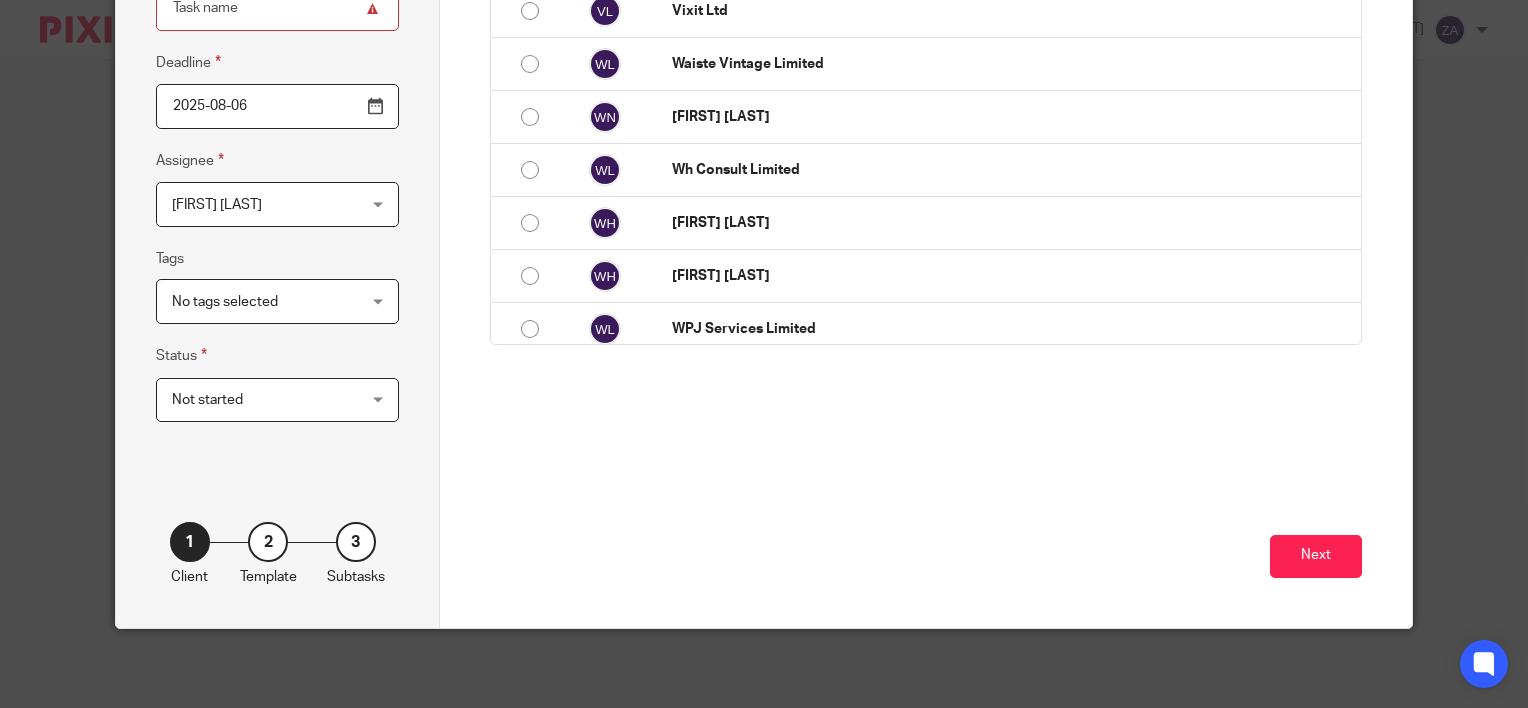 click on "Not started
Not started" at bounding box center [277, 400] 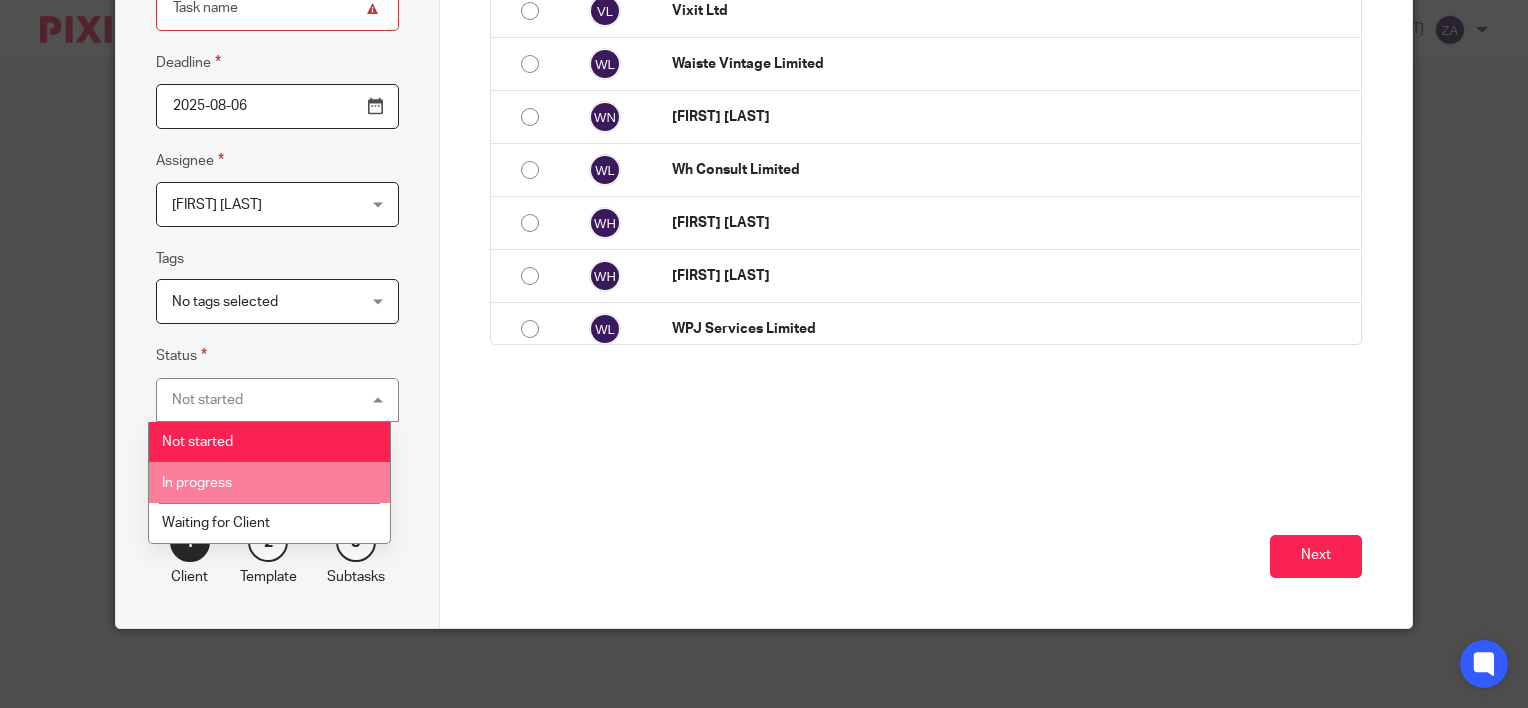 click on "Next" at bounding box center (926, 539) 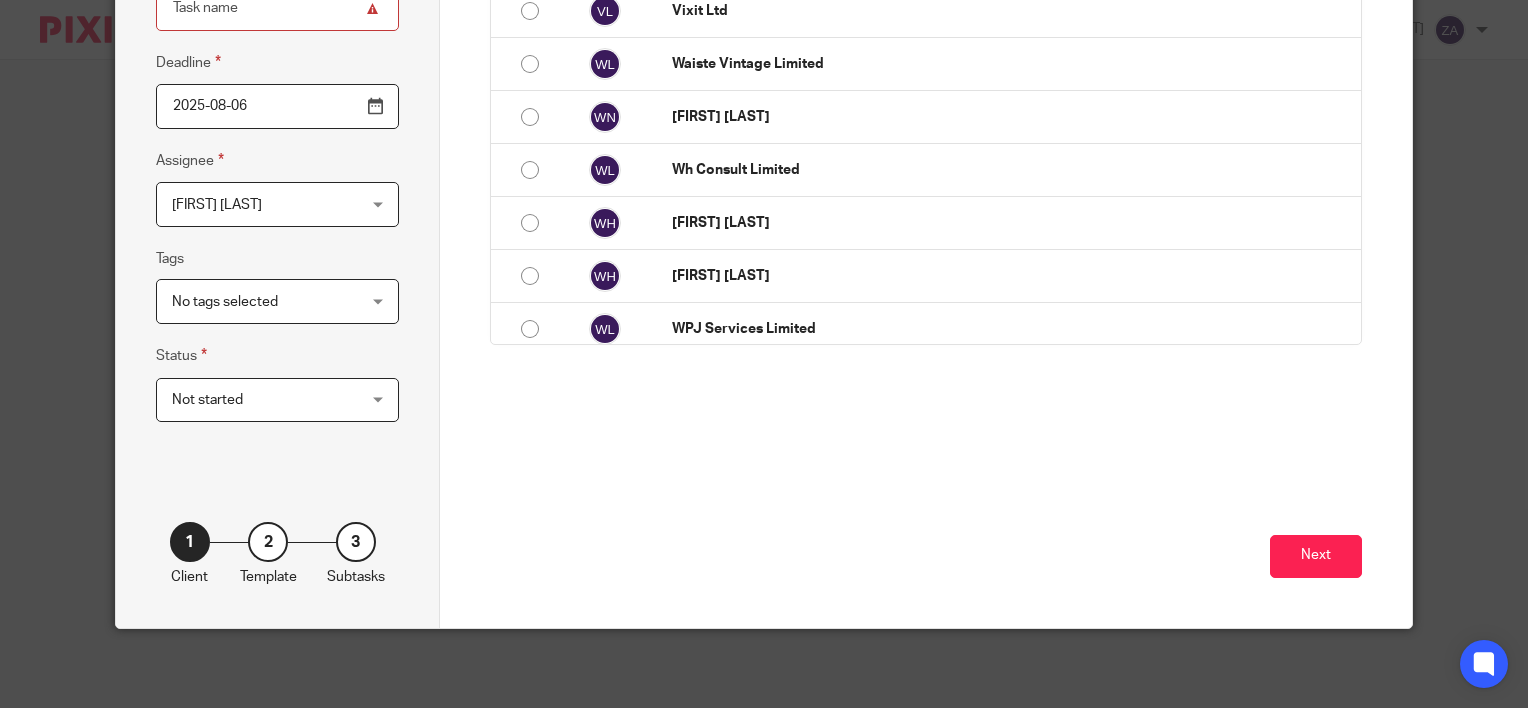 scroll, scrollTop: 0, scrollLeft: 0, axis: both 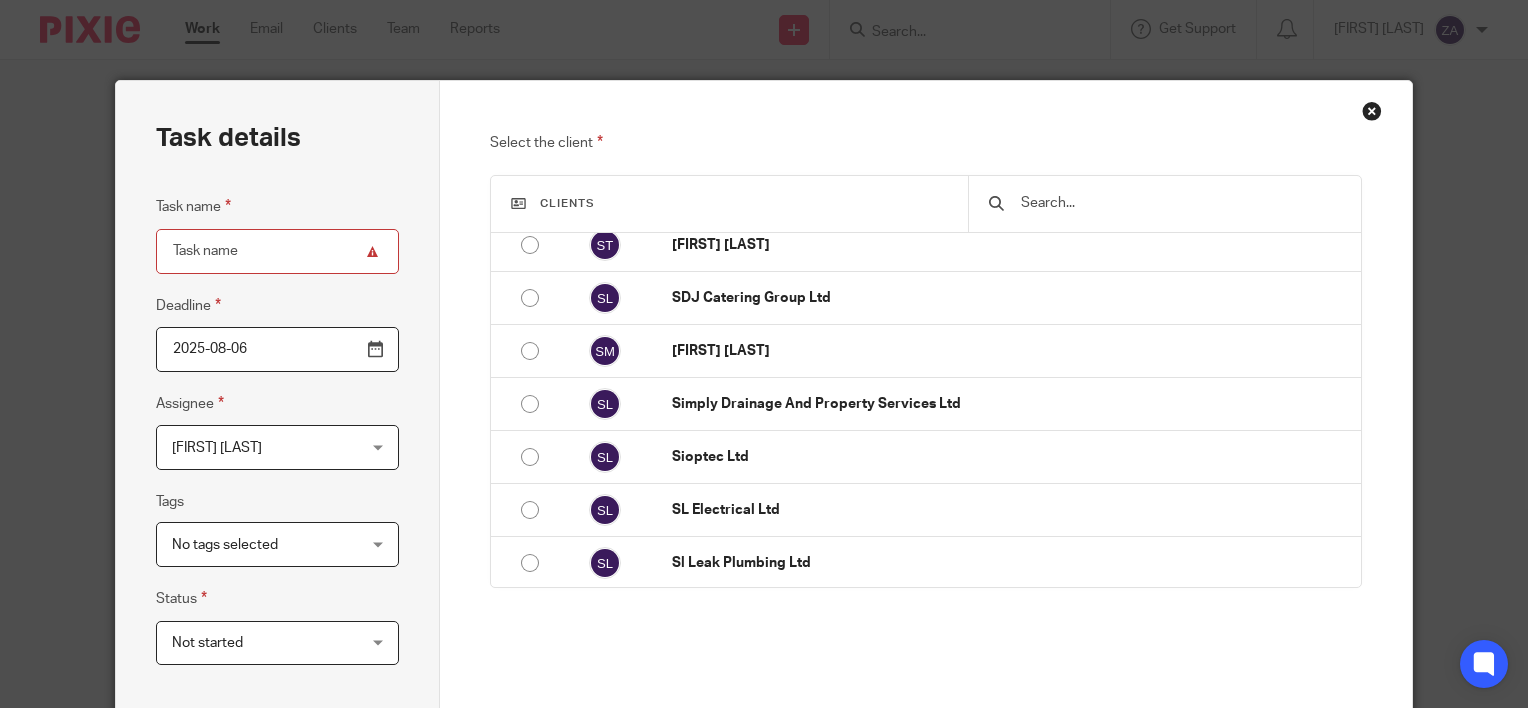 click at bounding box center [1165, 204] 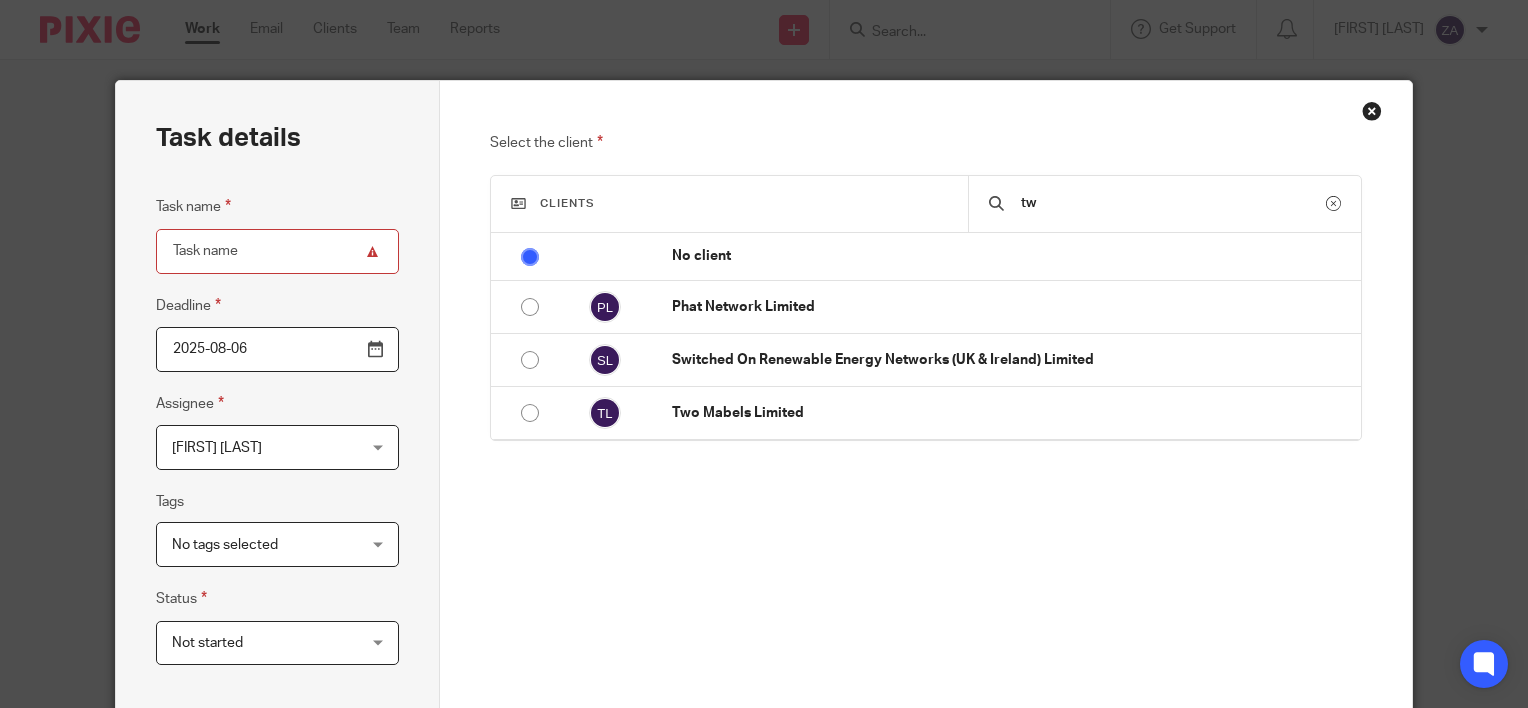 scroll, scrollTop: 0, scrollLeft: 0, axis: both 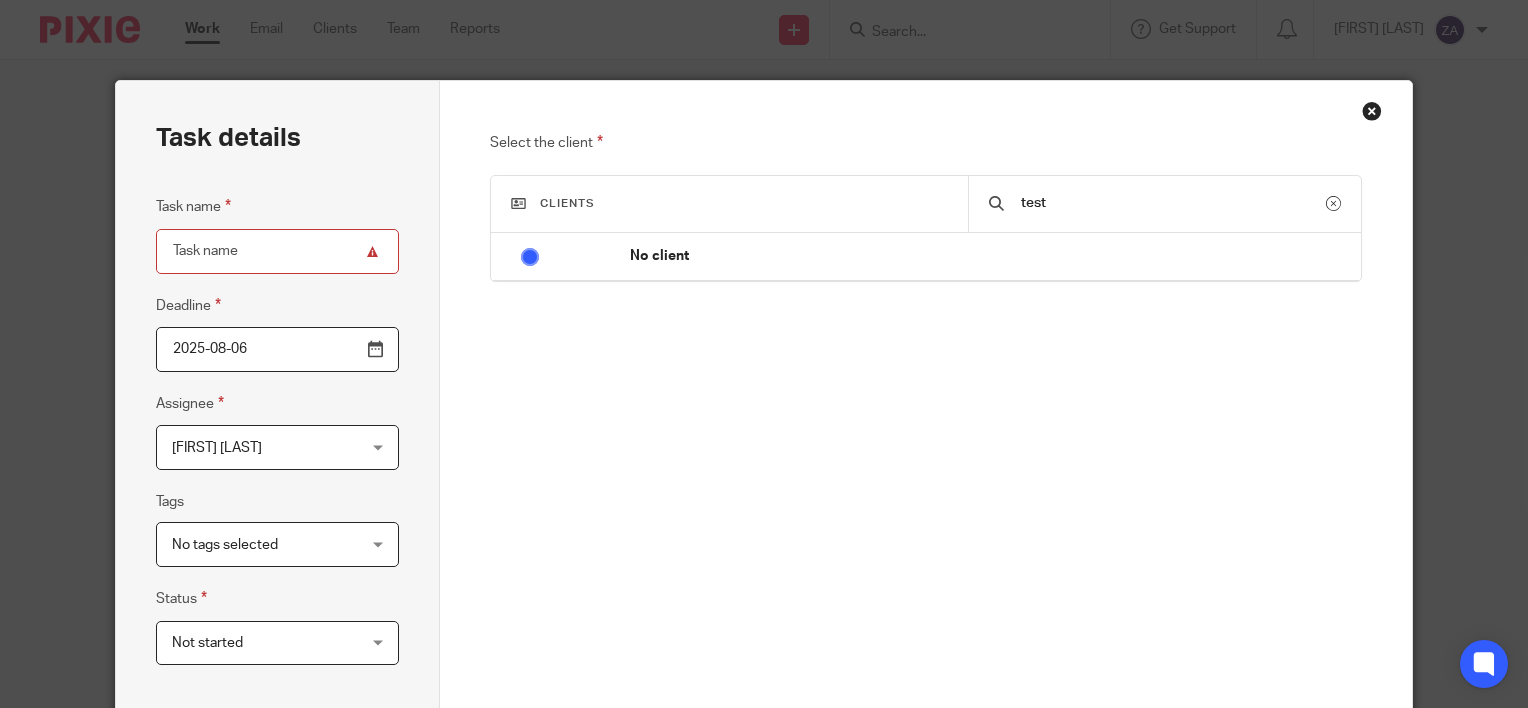 type on "test" 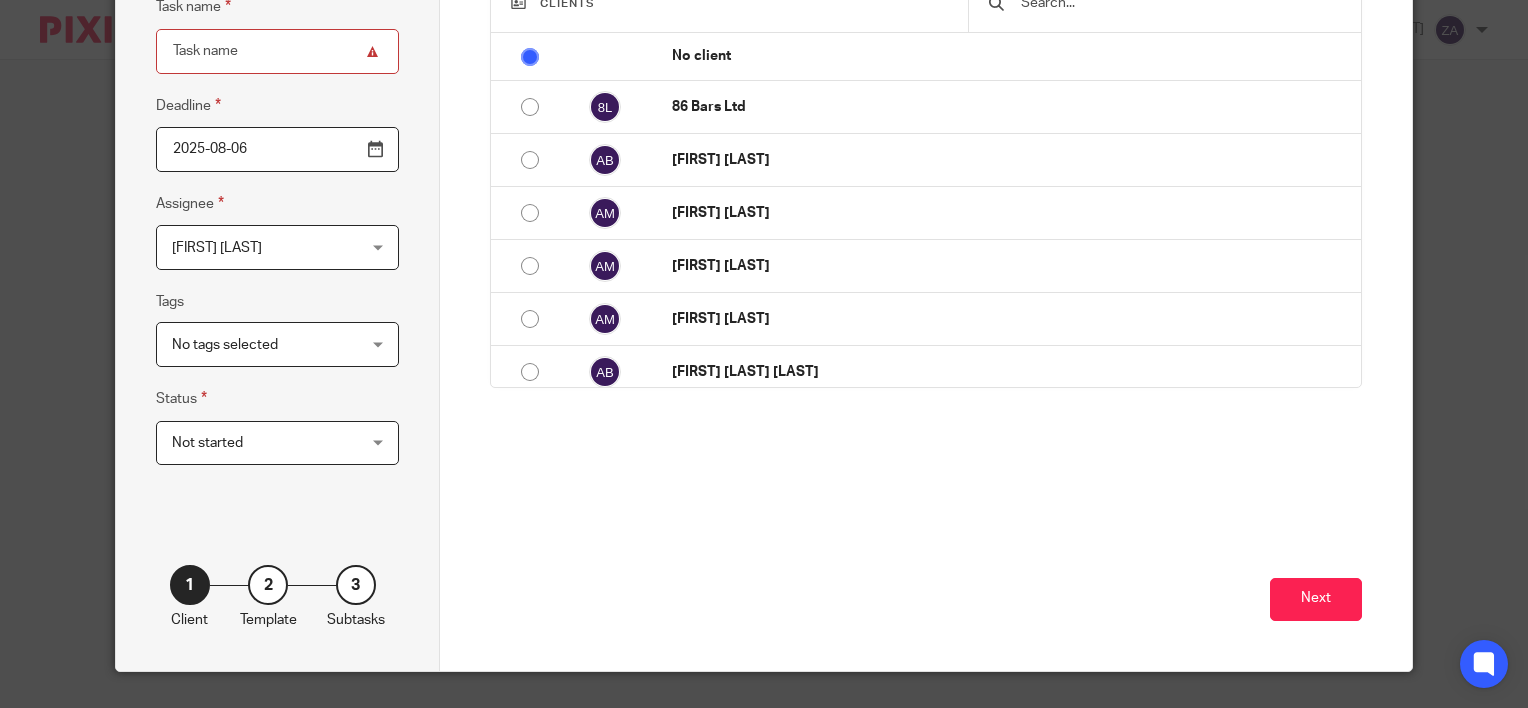 scroll, scrollTop: 243, scrollLeft: 0, axis: vertical 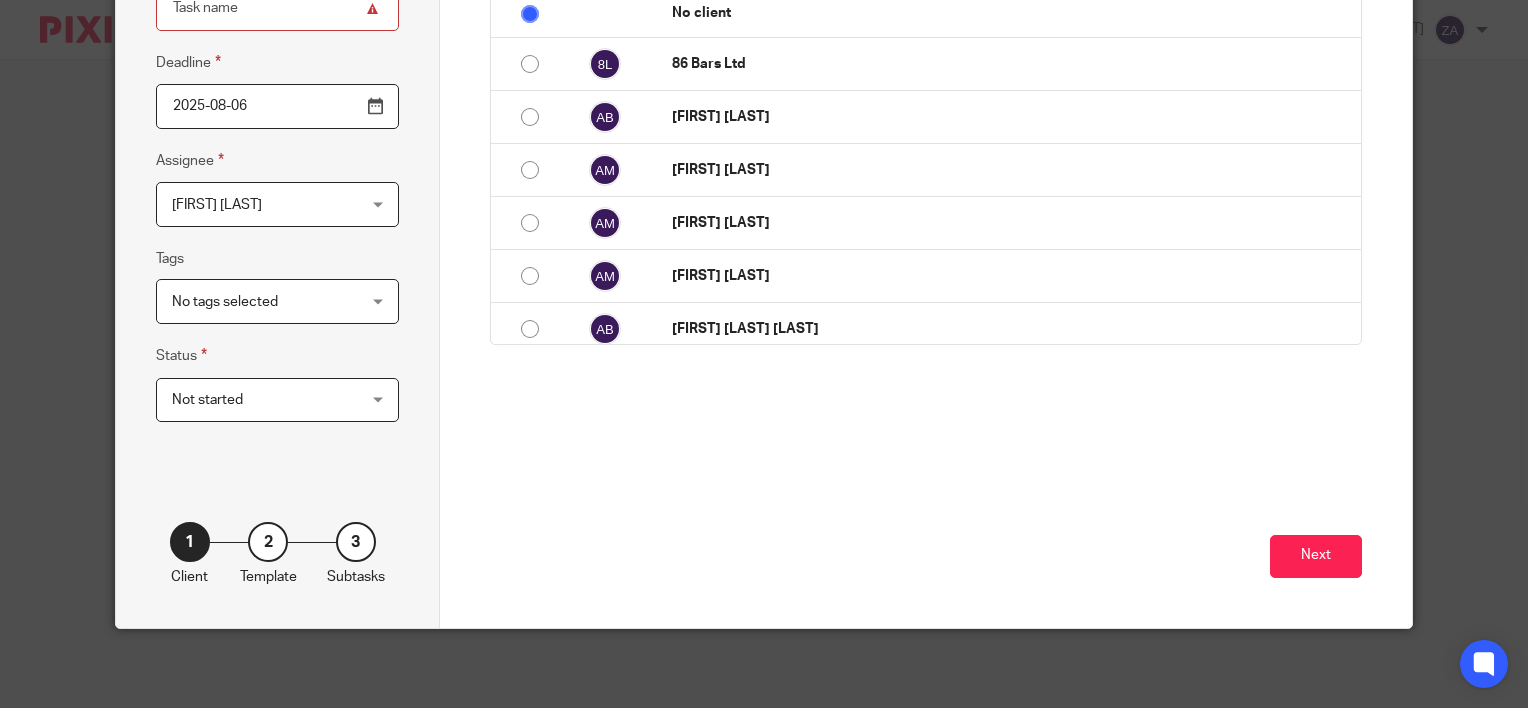 click on "2" at bounding box center [268, 542] 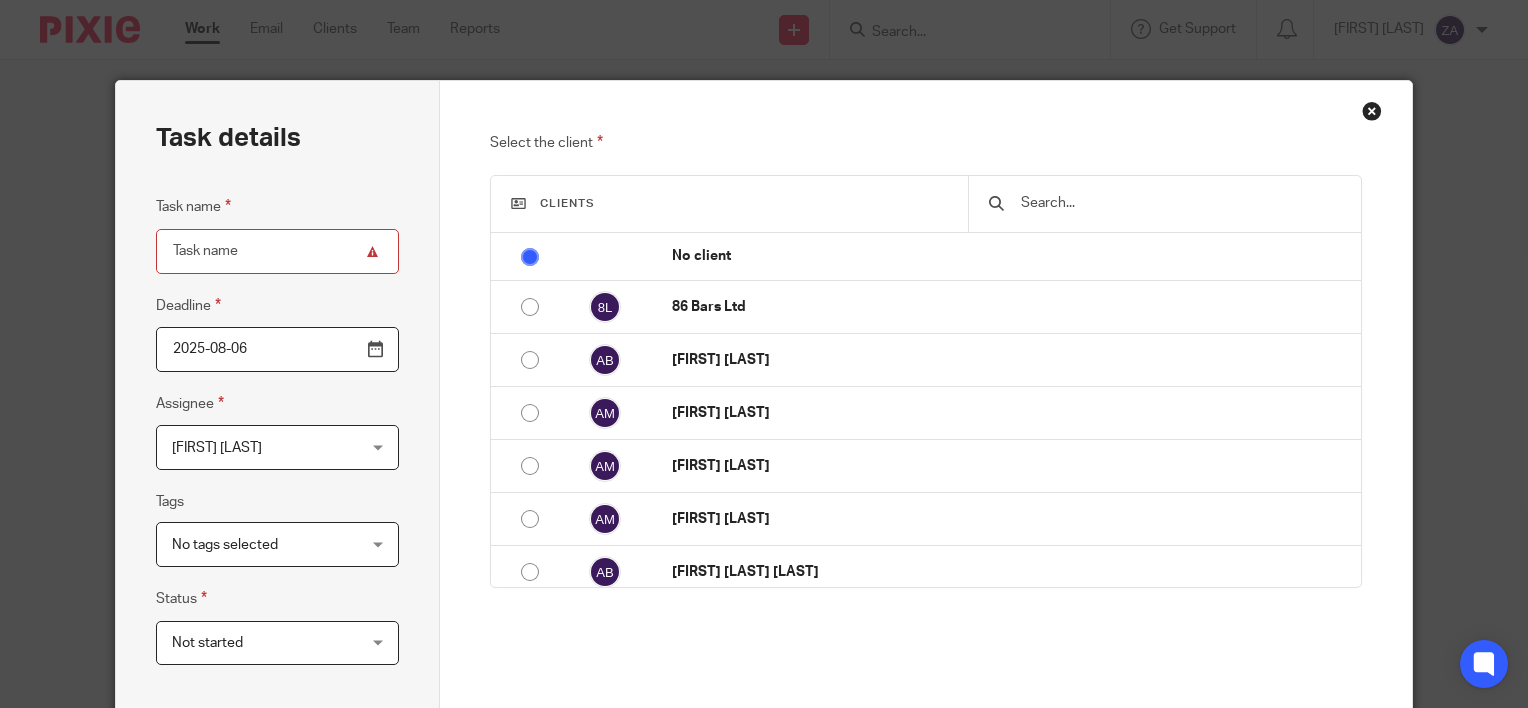 scroll, scrollTop: 243, scrollLeft: 0, axis: vertical 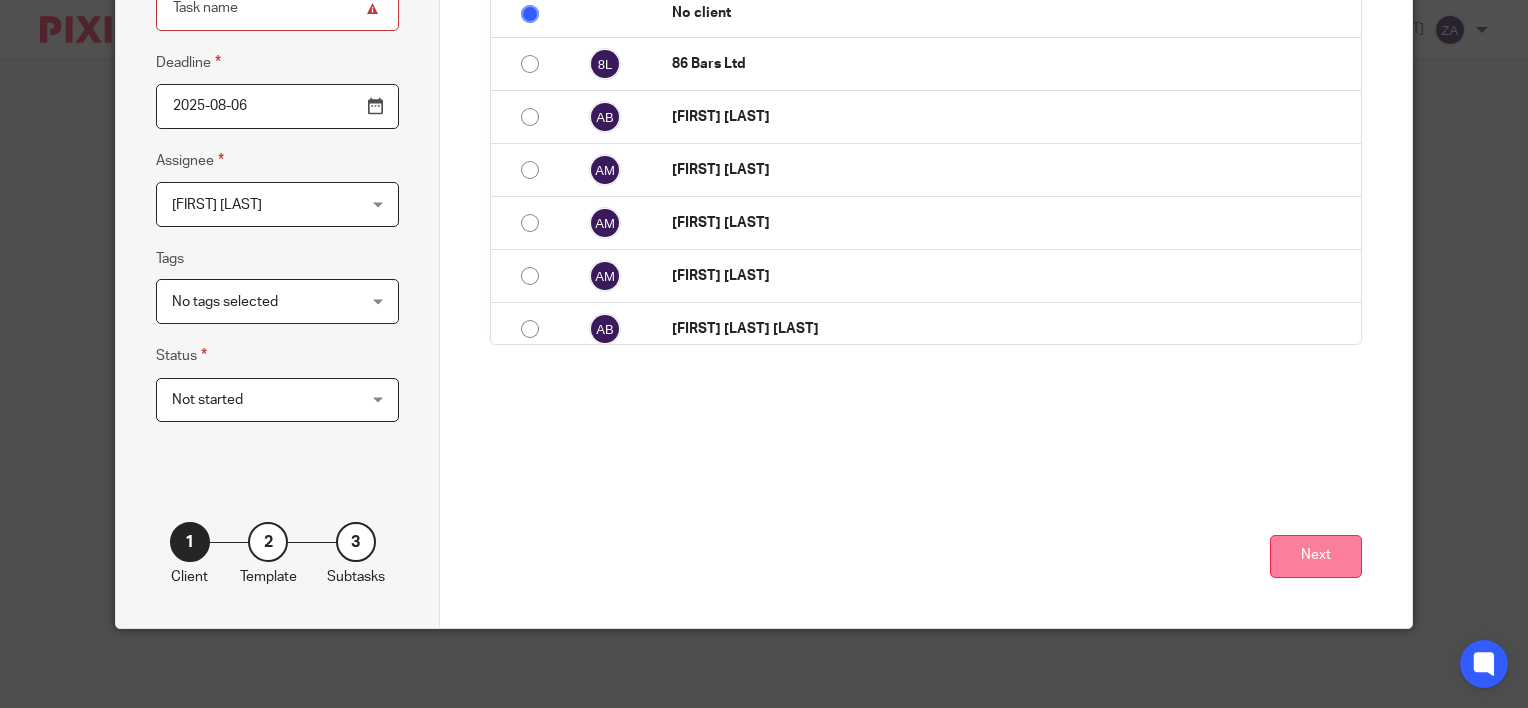 click on "Next" at bounding box center [1316, 556] 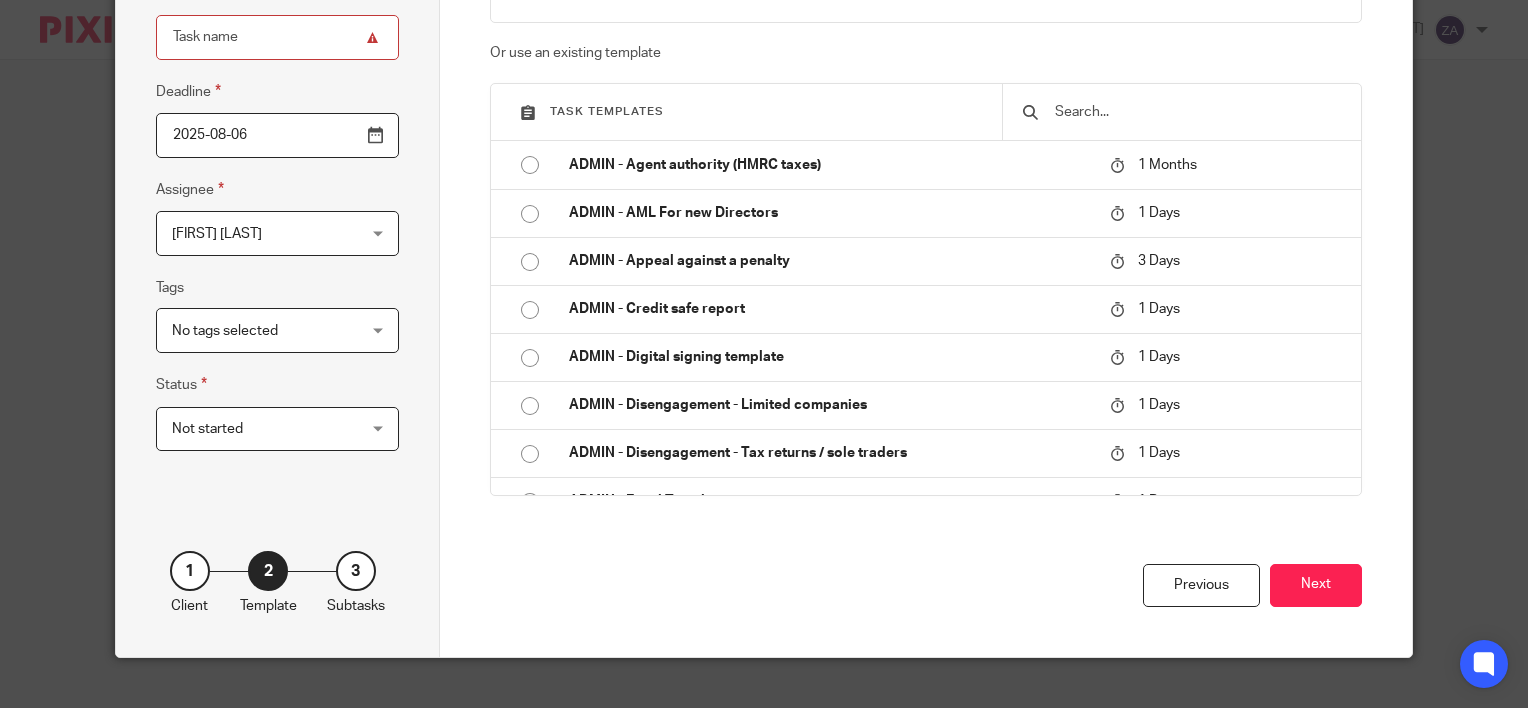 scroll, scrollTop: 243, scrollLeft: 0, axis: vertical 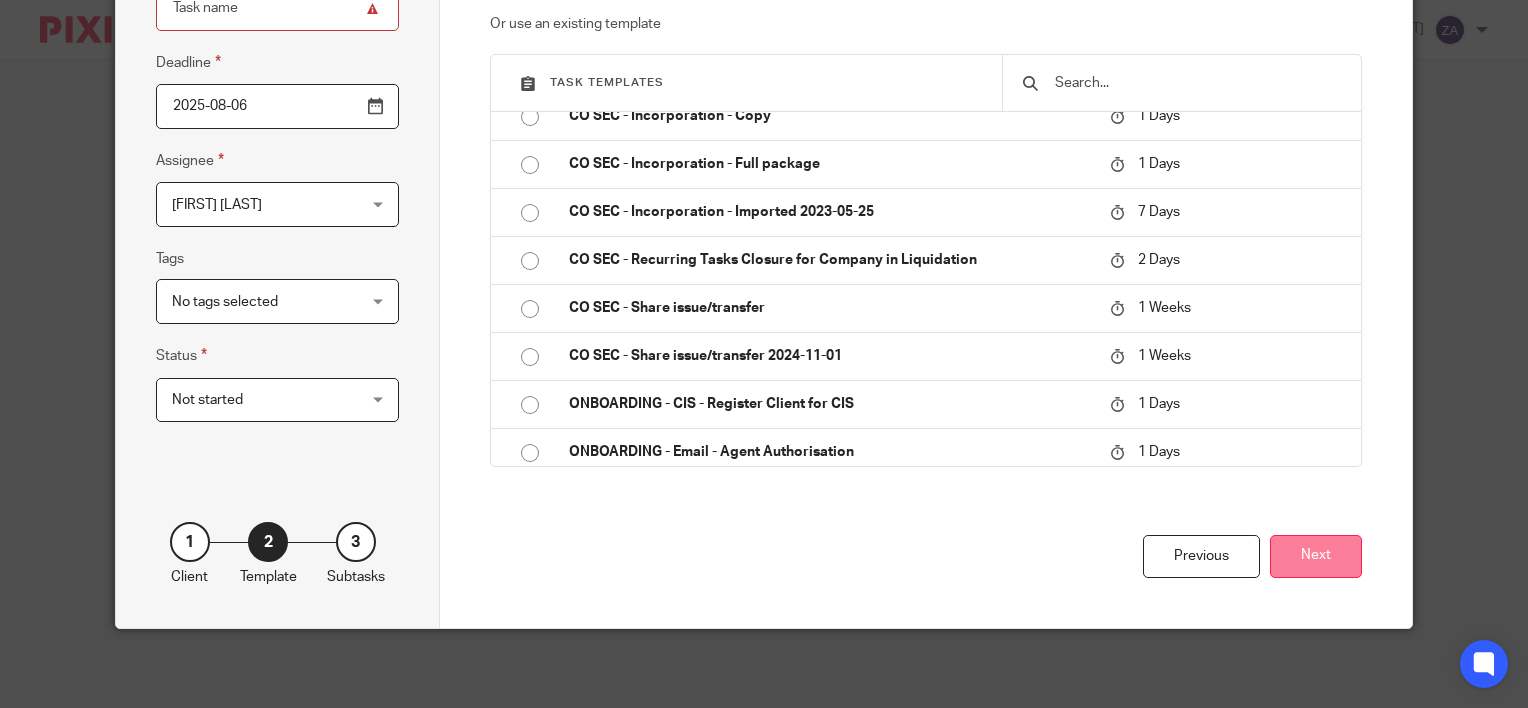 click on "Next" at bounding box center [1316, 556] 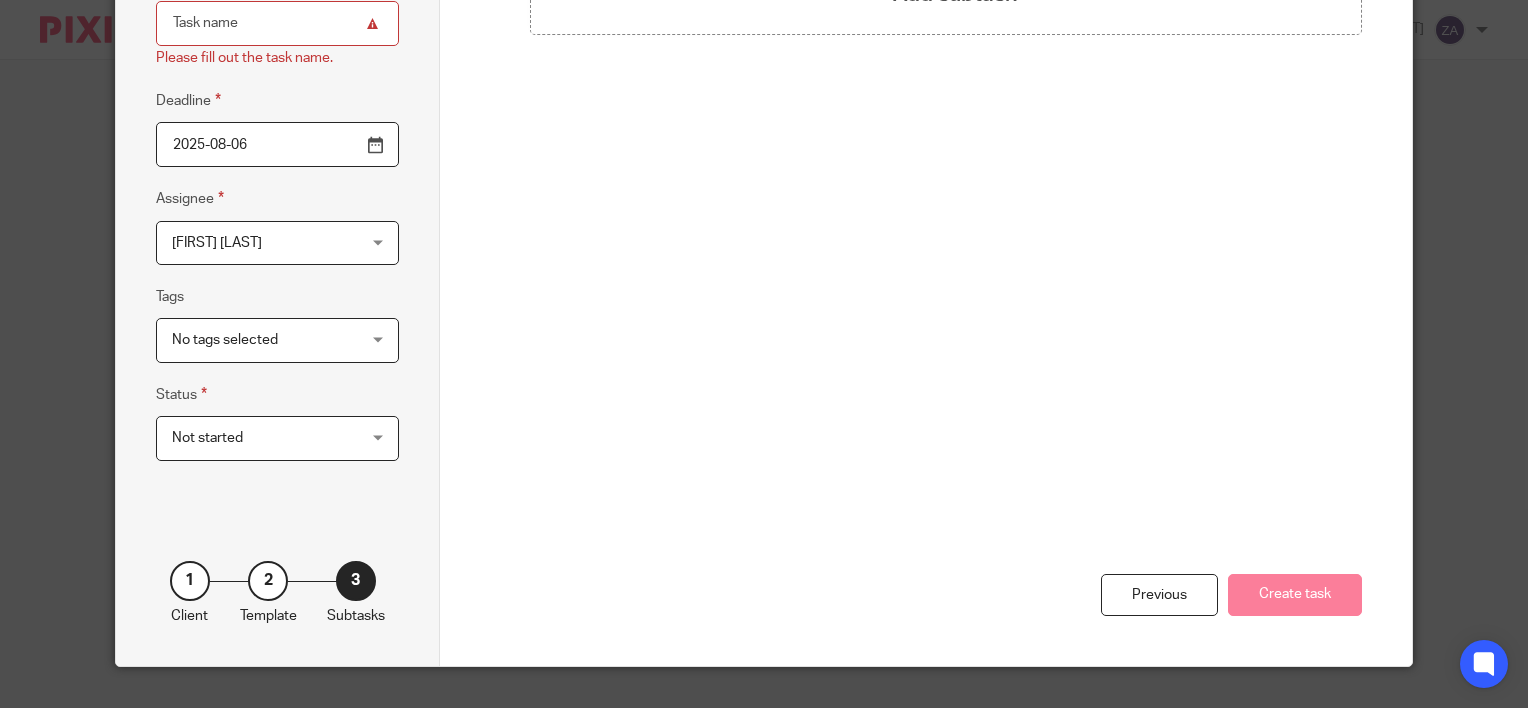 scroll, scrollTop: 0, scrollLeft: 0, axis: both 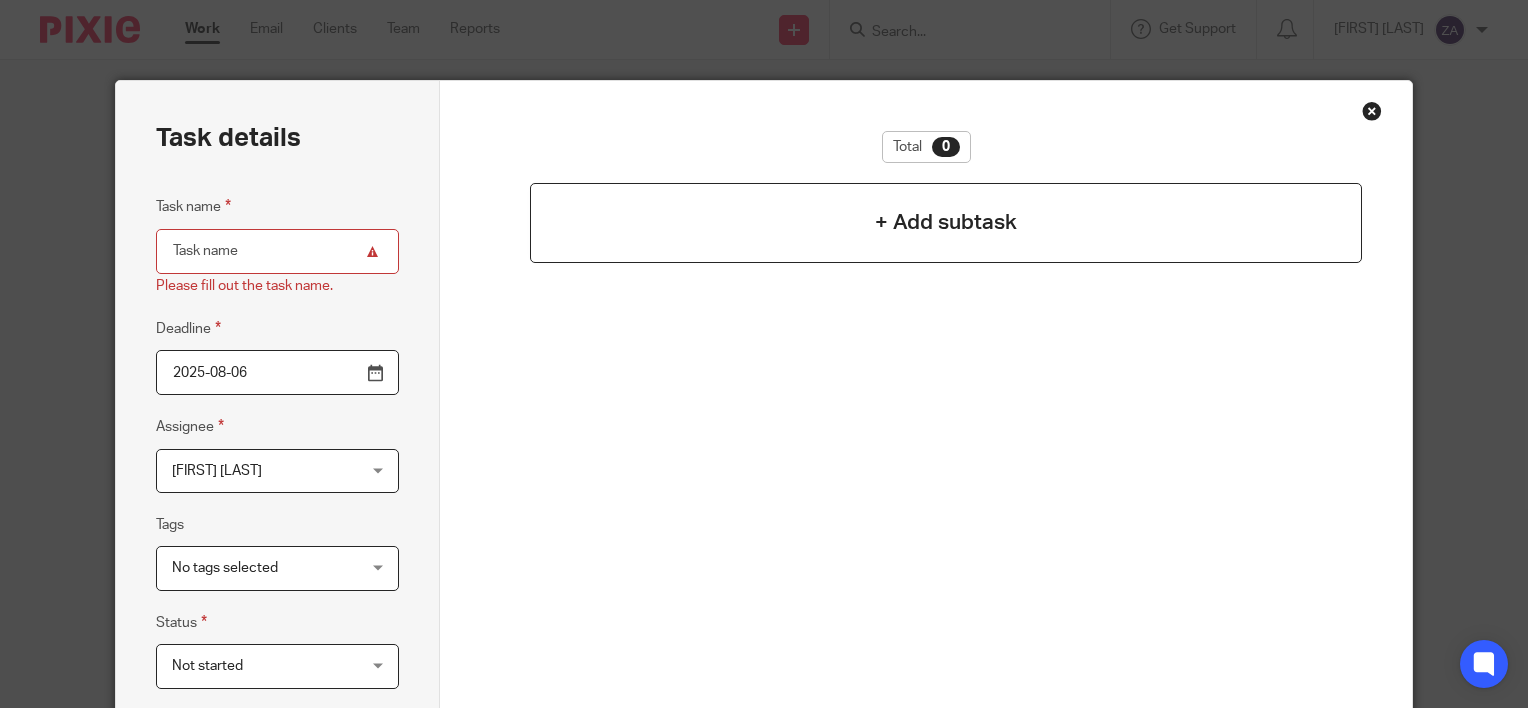 click on "+ Add subtask" at bounding box center (946, 223) 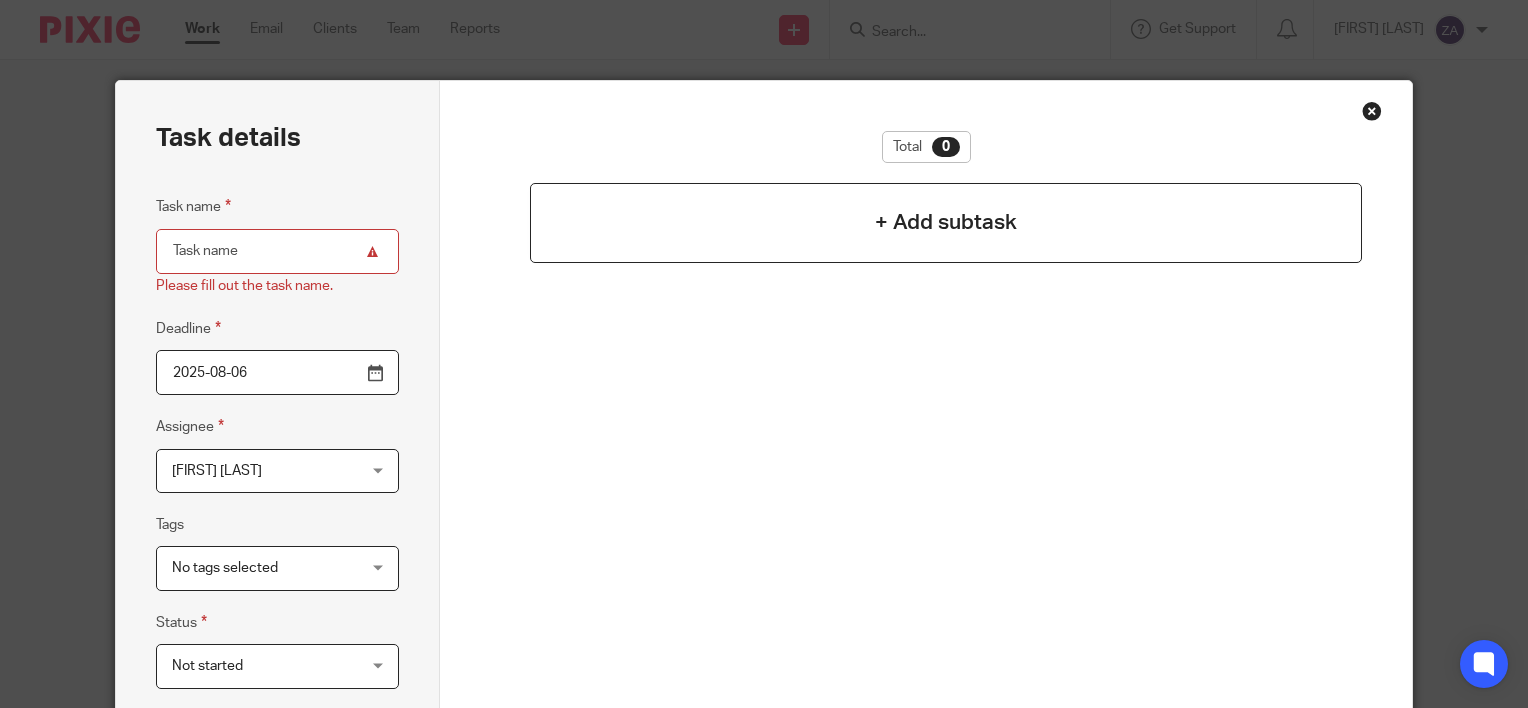 click on "+ Add subtask" at bounding box center [946, 222] 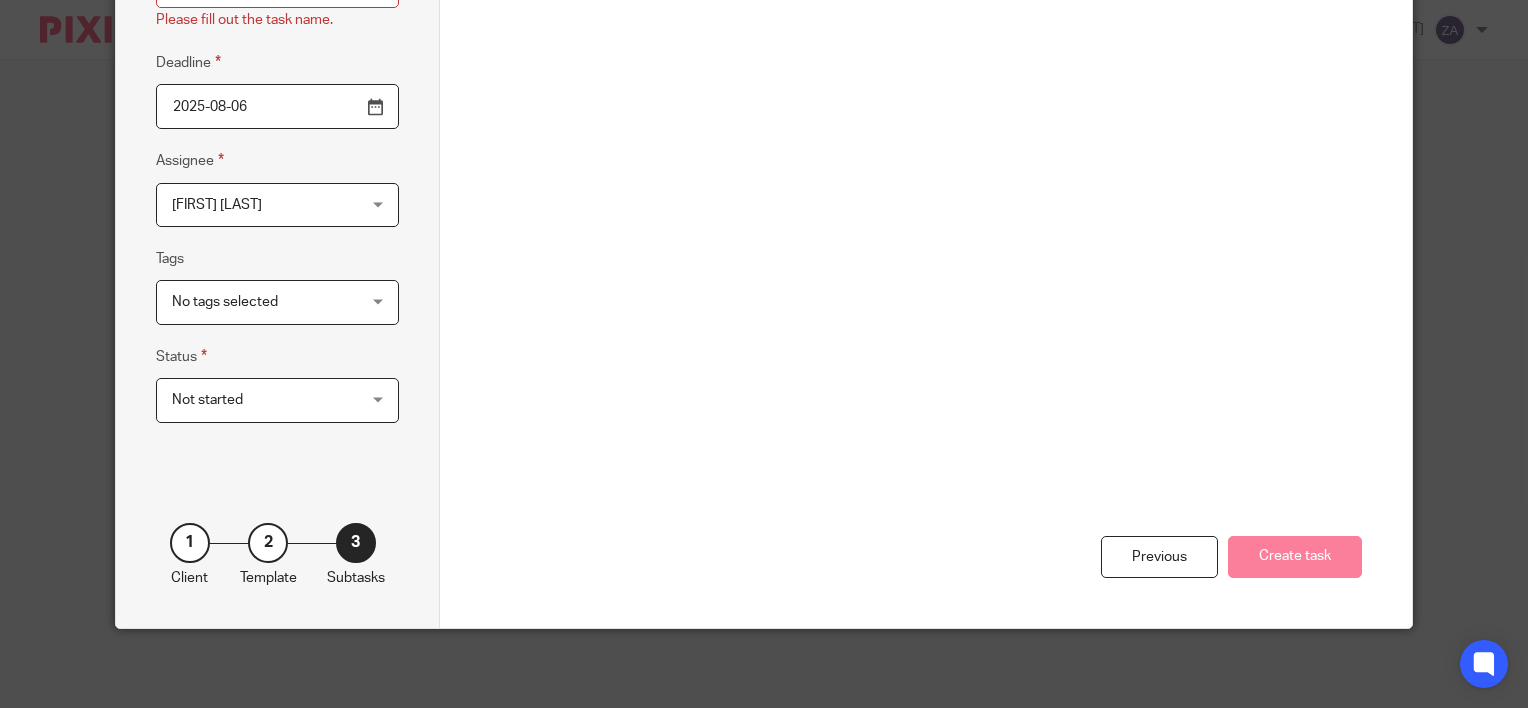 scroll, scrollTop: 0, scrollLeft: 0, axis: both 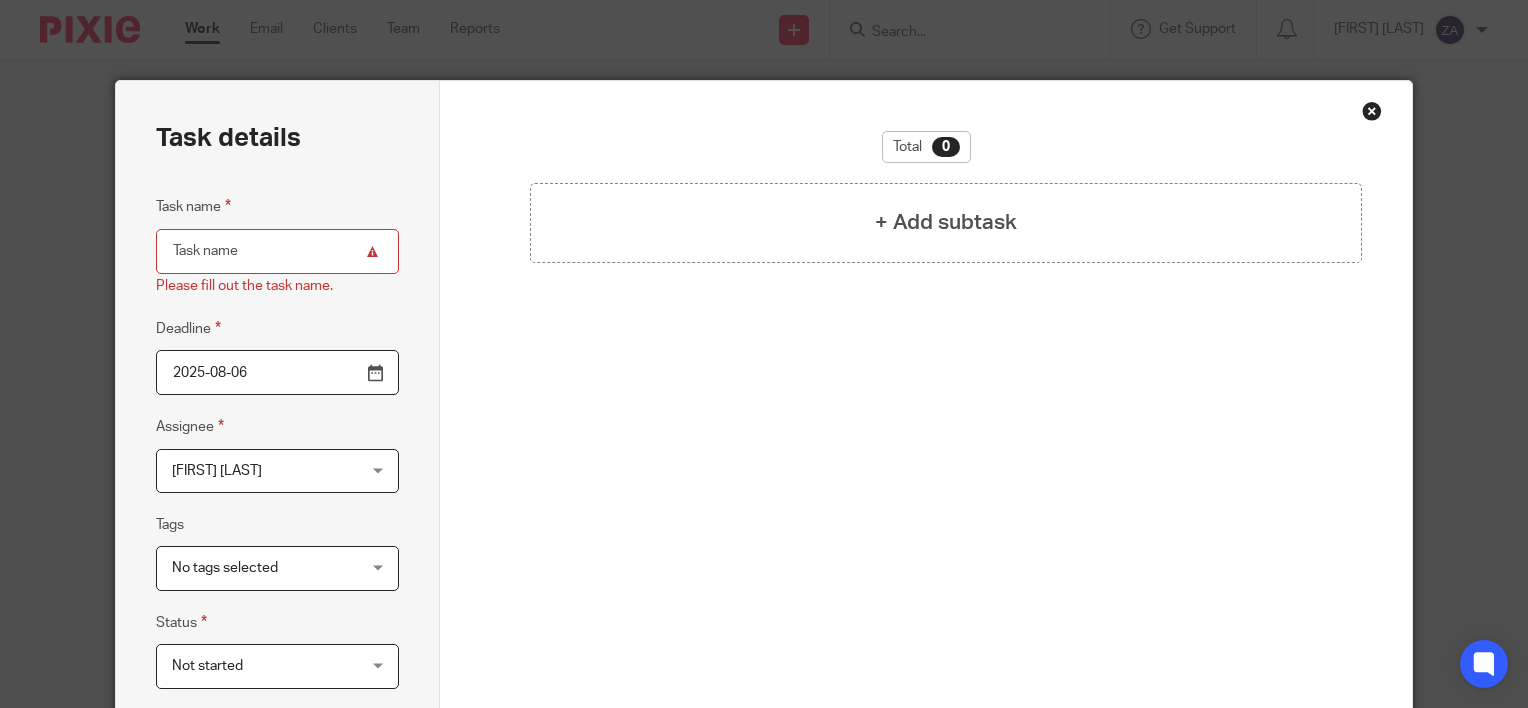 click at bounding box center [1372, 111] 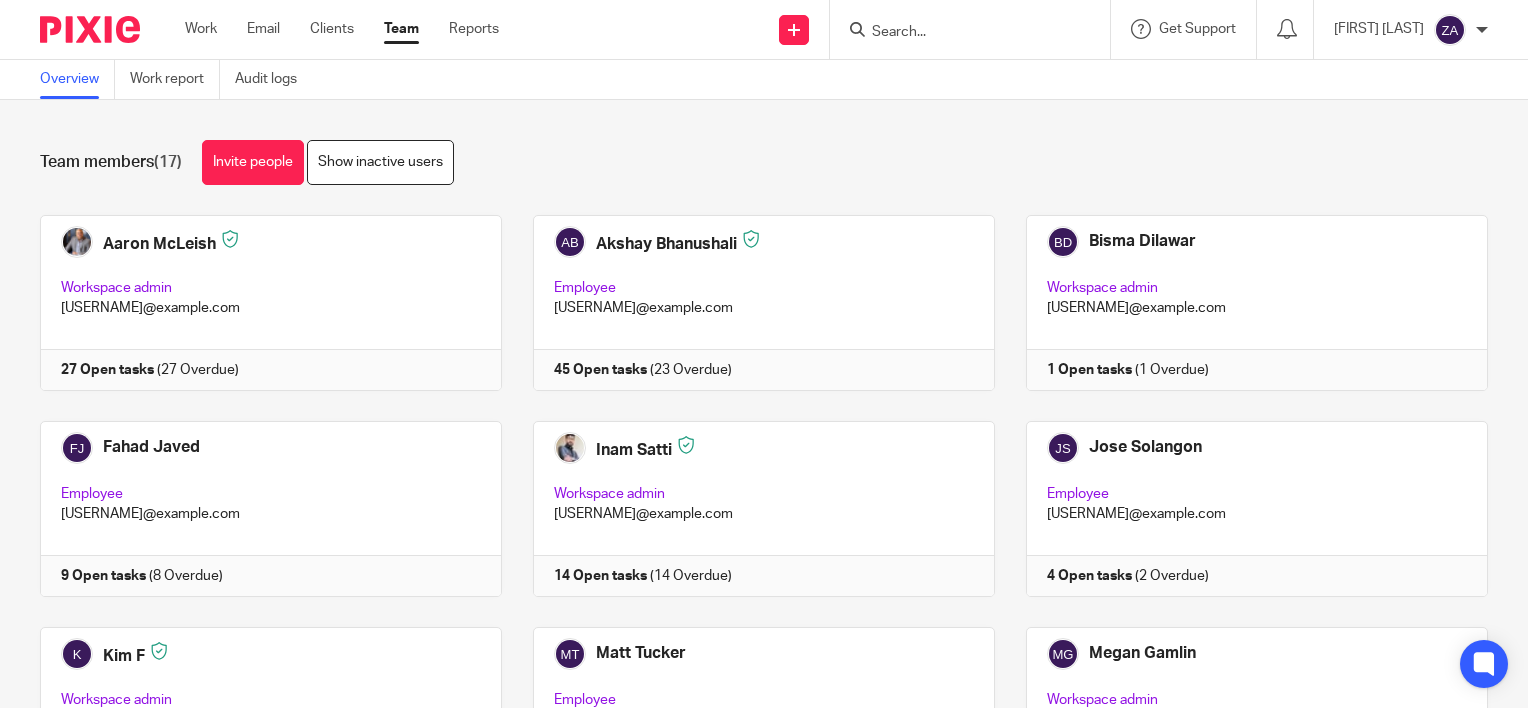 scroll, scrollTop: 0, scrollLeft: 0, axis: both 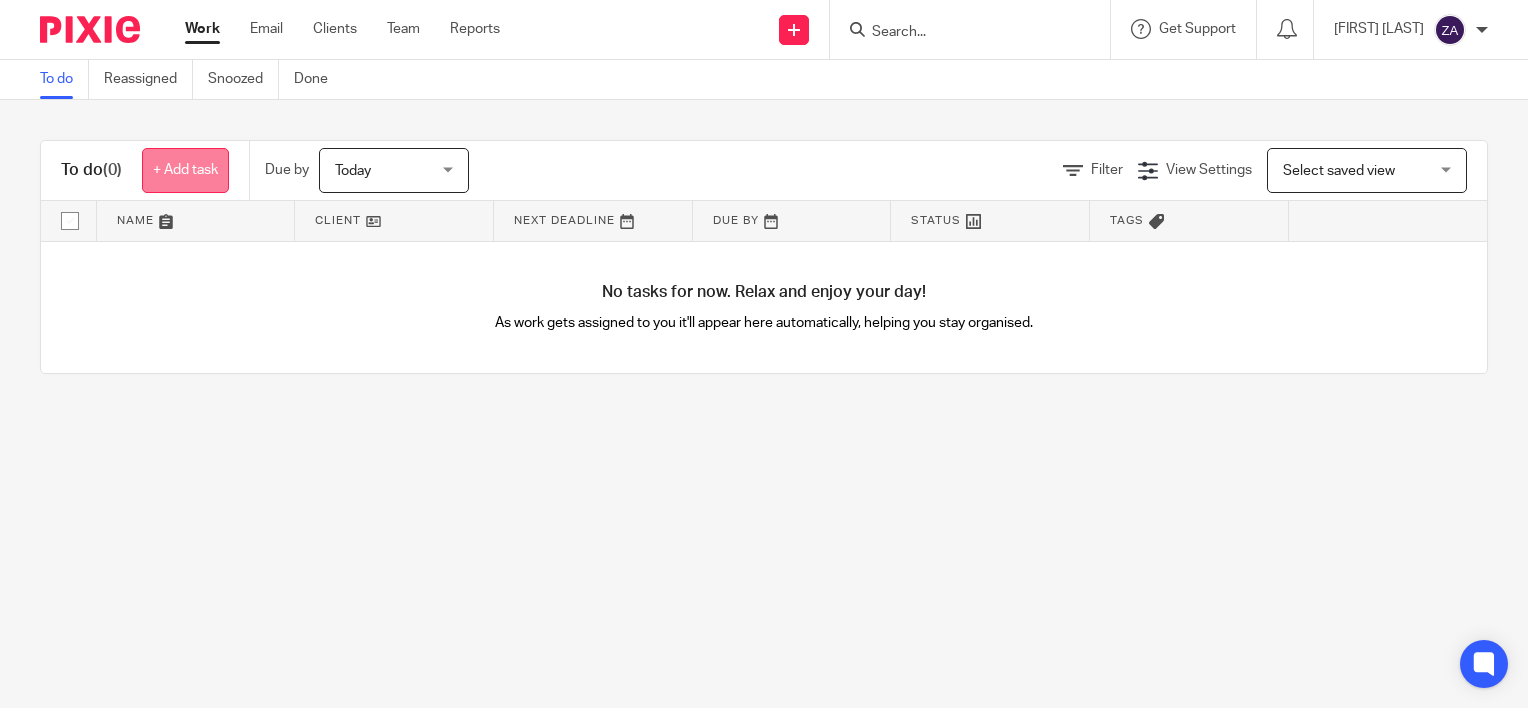 click on "+ Add task" at bounding box center [185, 170] 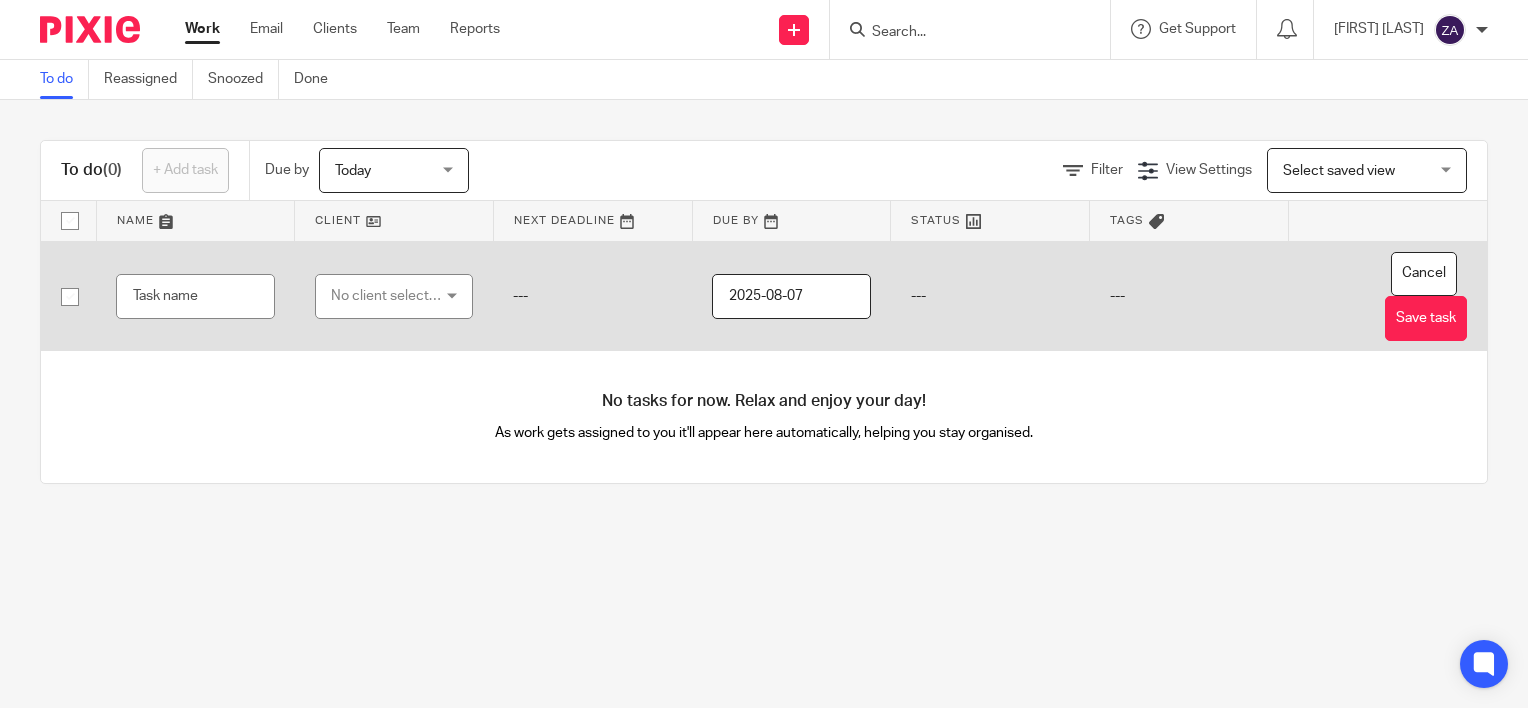 click on "No client selected" at bounding box center (387, 296) 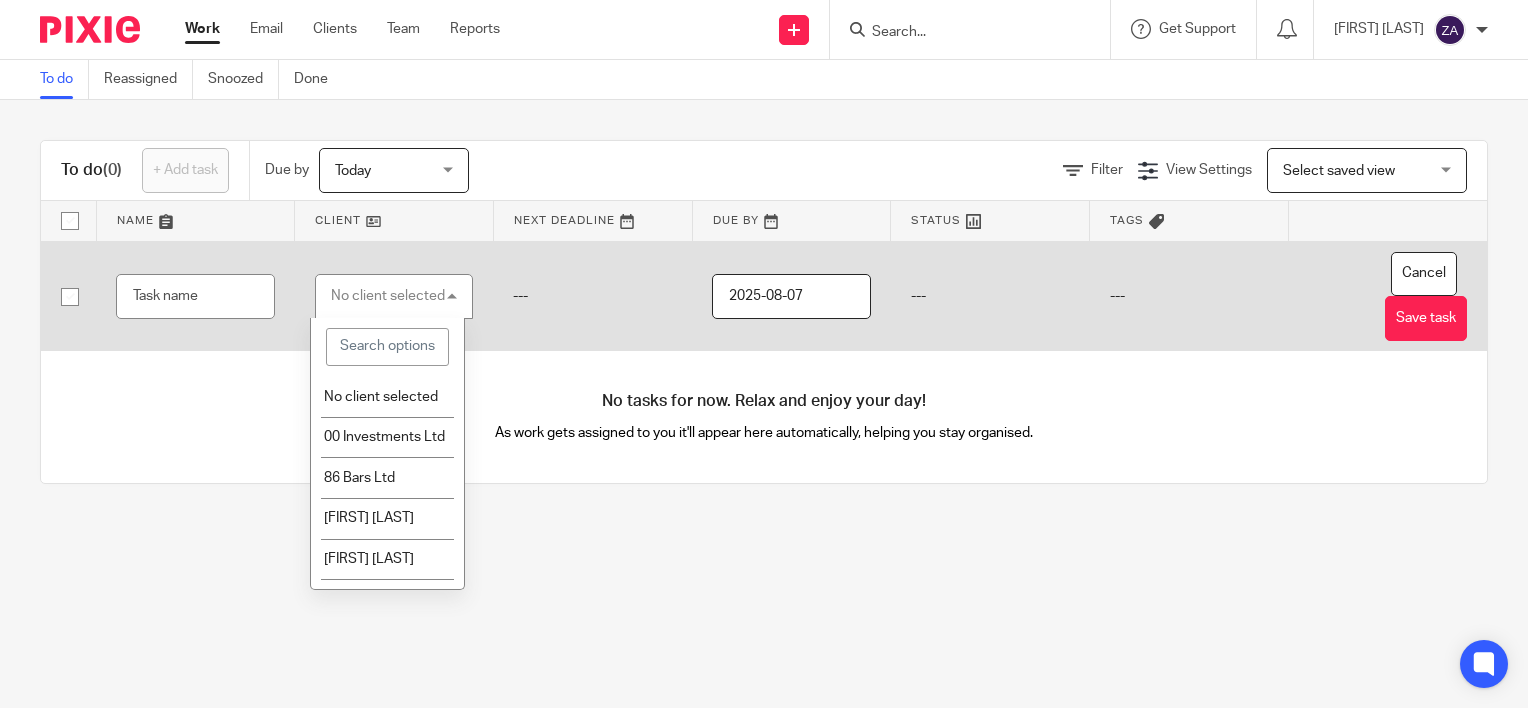 click on "No client selected" at bounding box center [388, 296] 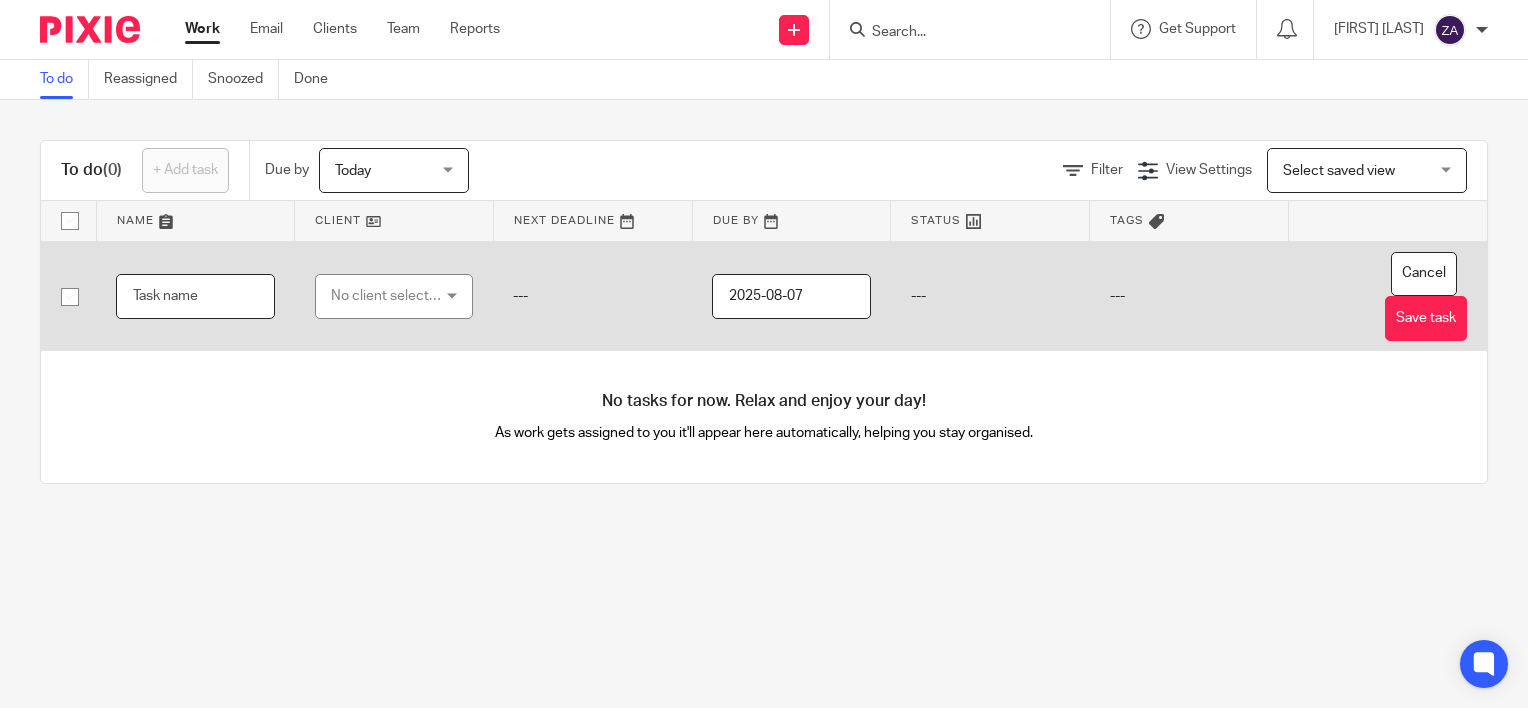 click at bounding box center (195, 296) 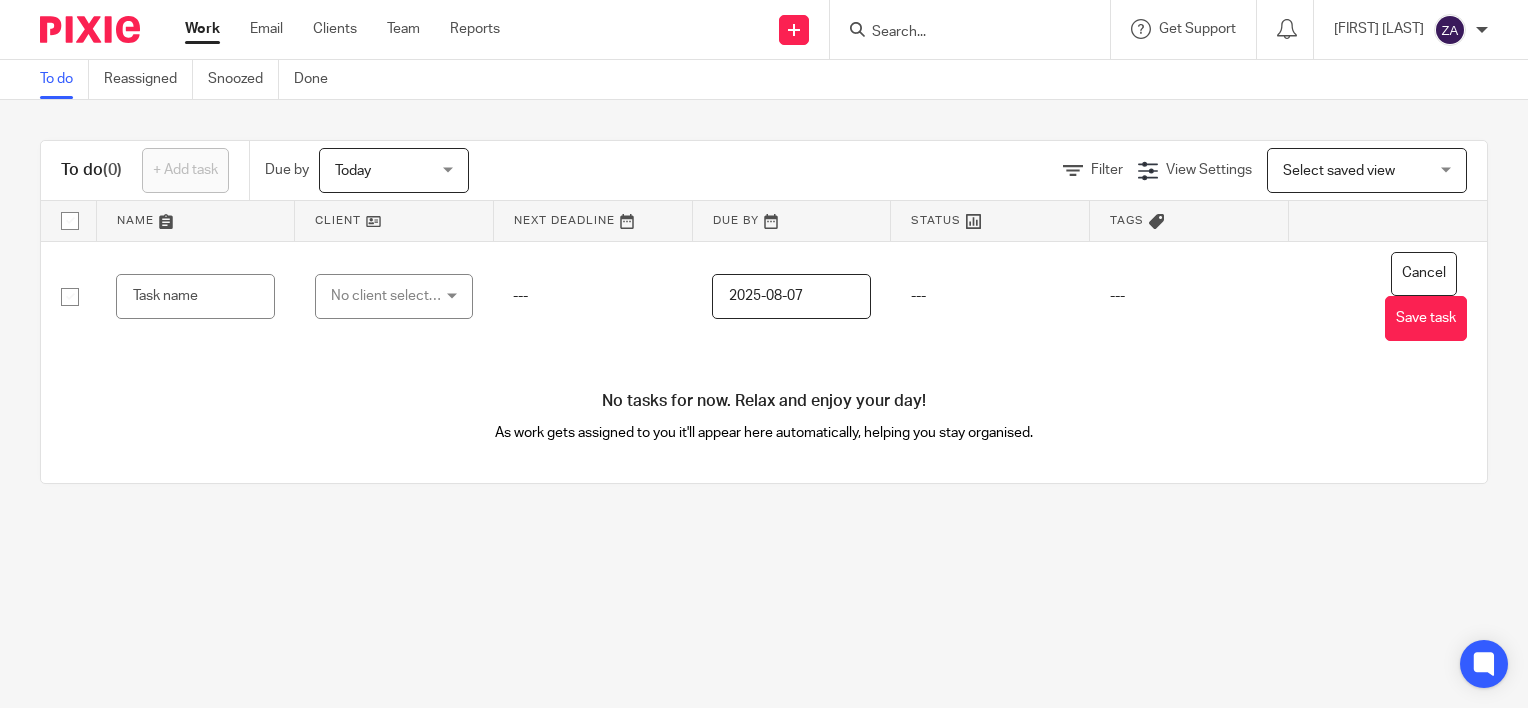 click on "Aaron Botting" at bounding box center (764, 354) 